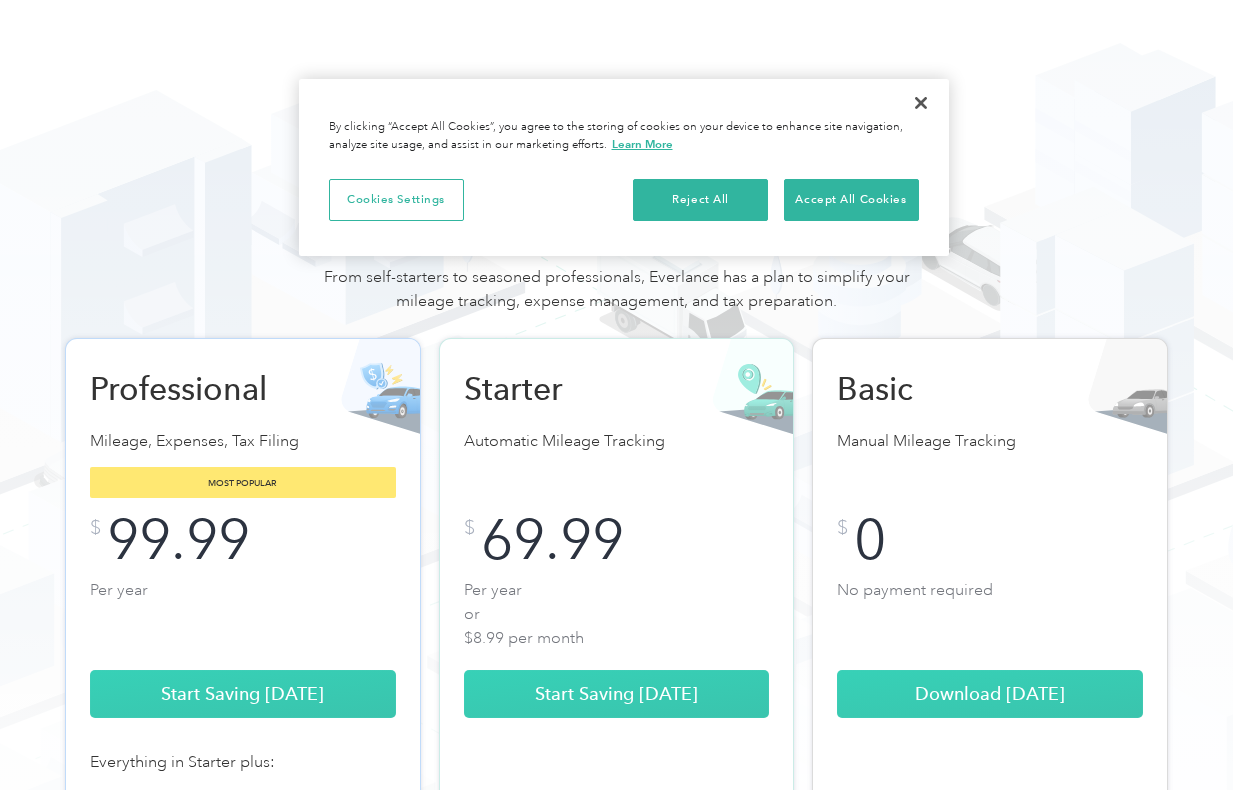 scroll, scrollTop: 0, scrollLeft: 0, axis: both 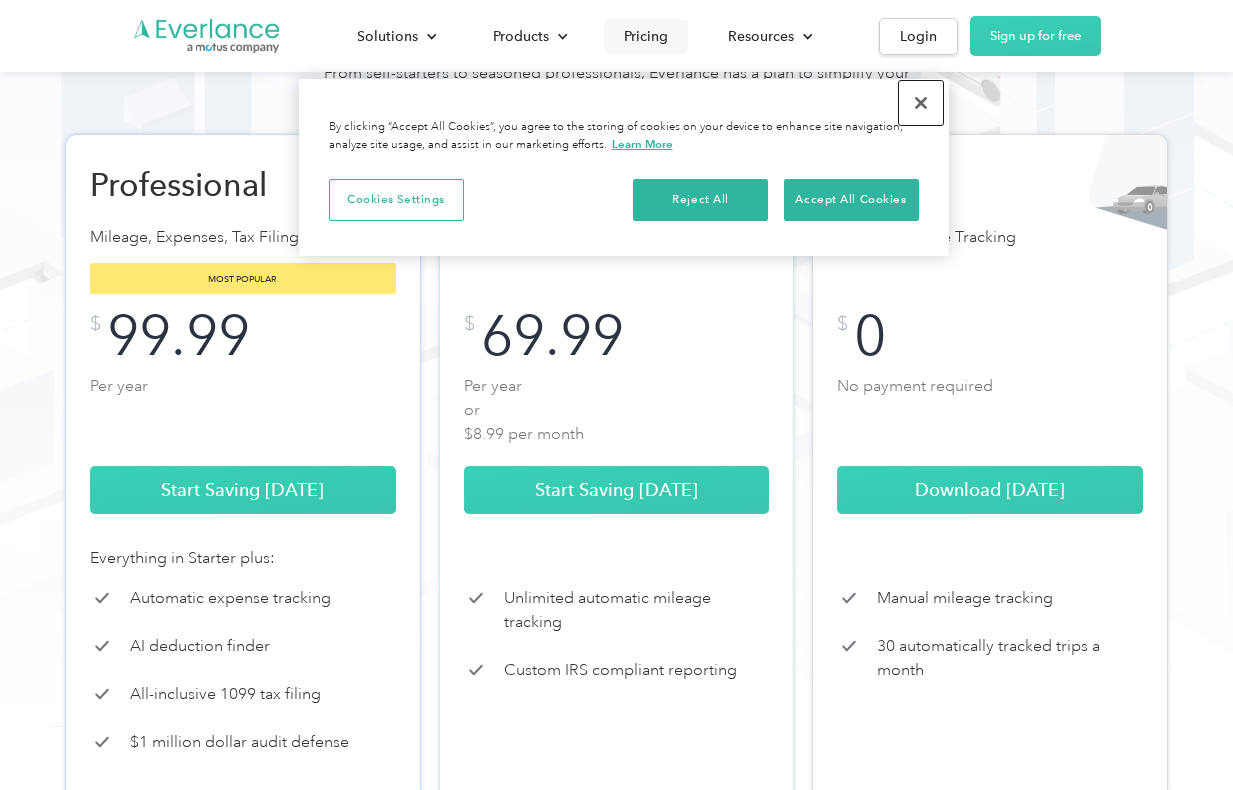 click at bounding box center [921, 103] 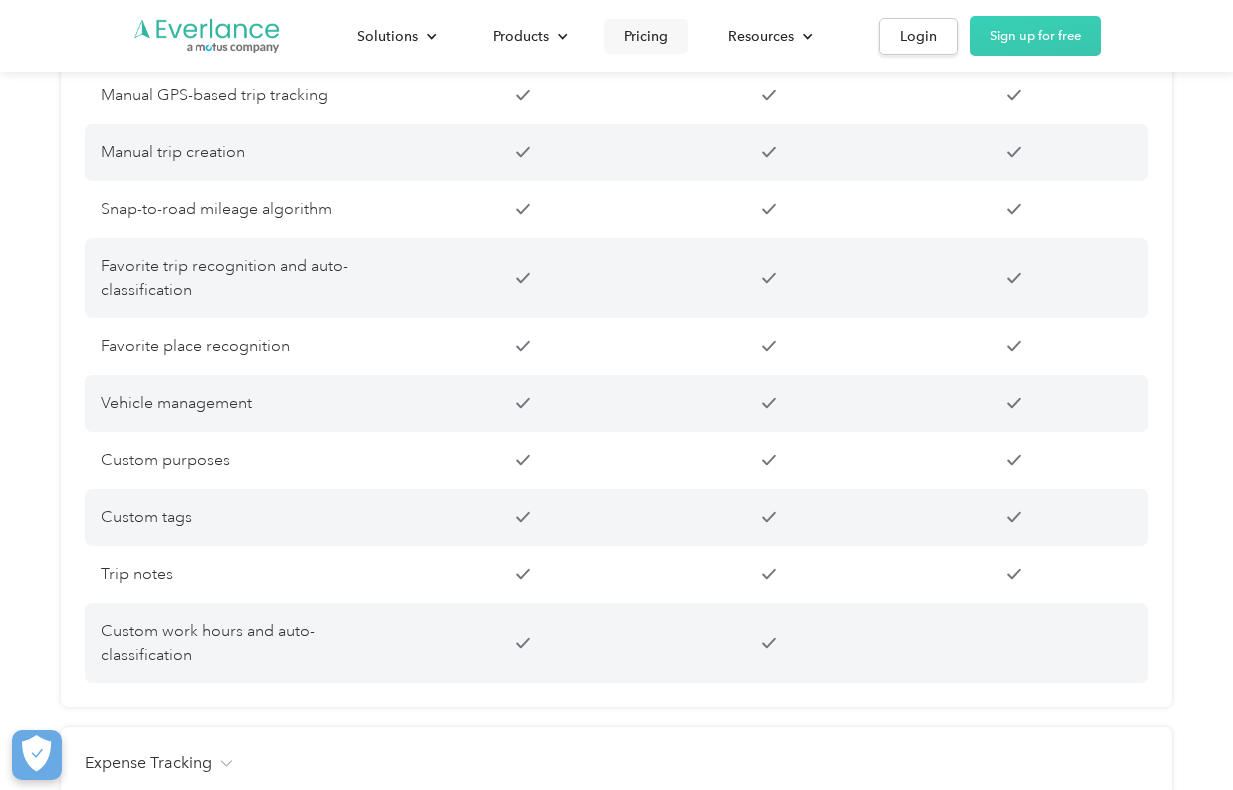 scroll, scrollTop: 1836, scrollLeft: 0, axis: vertical 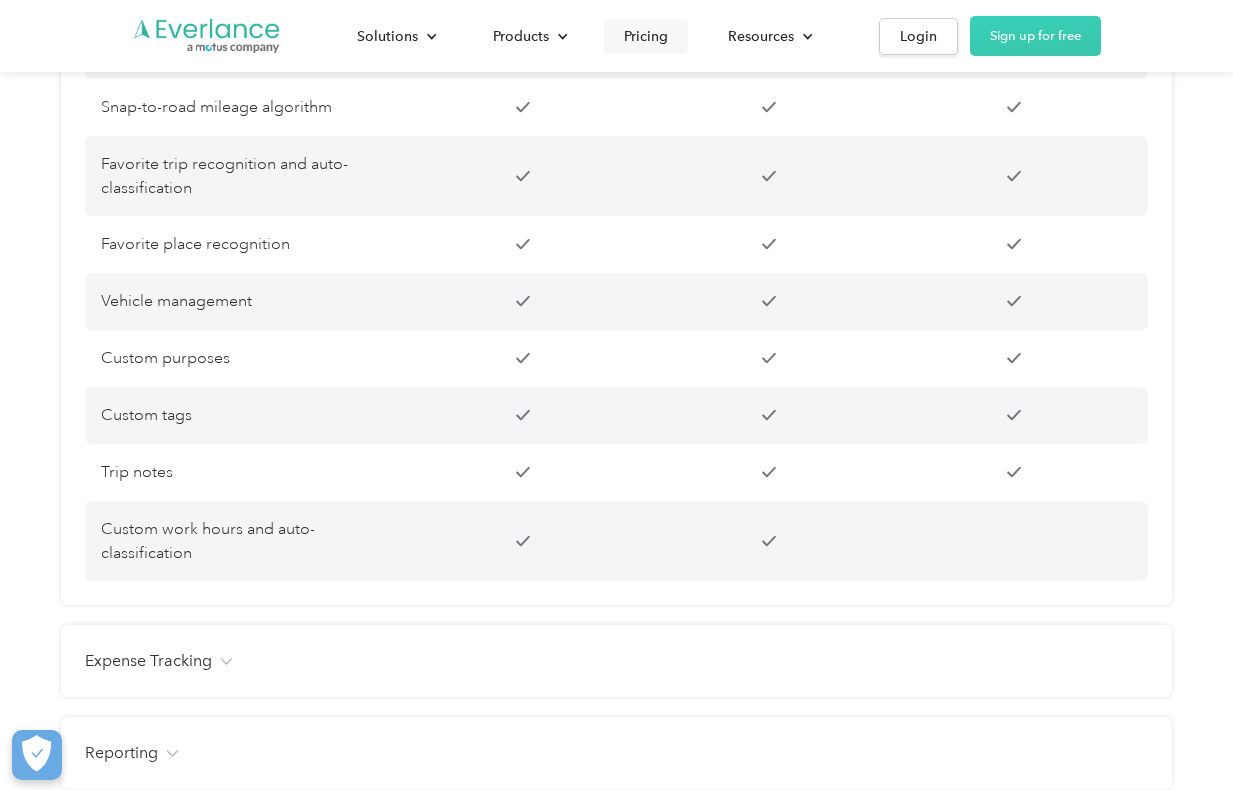 click on "Vehicle management" at bounding box center [248, 301] 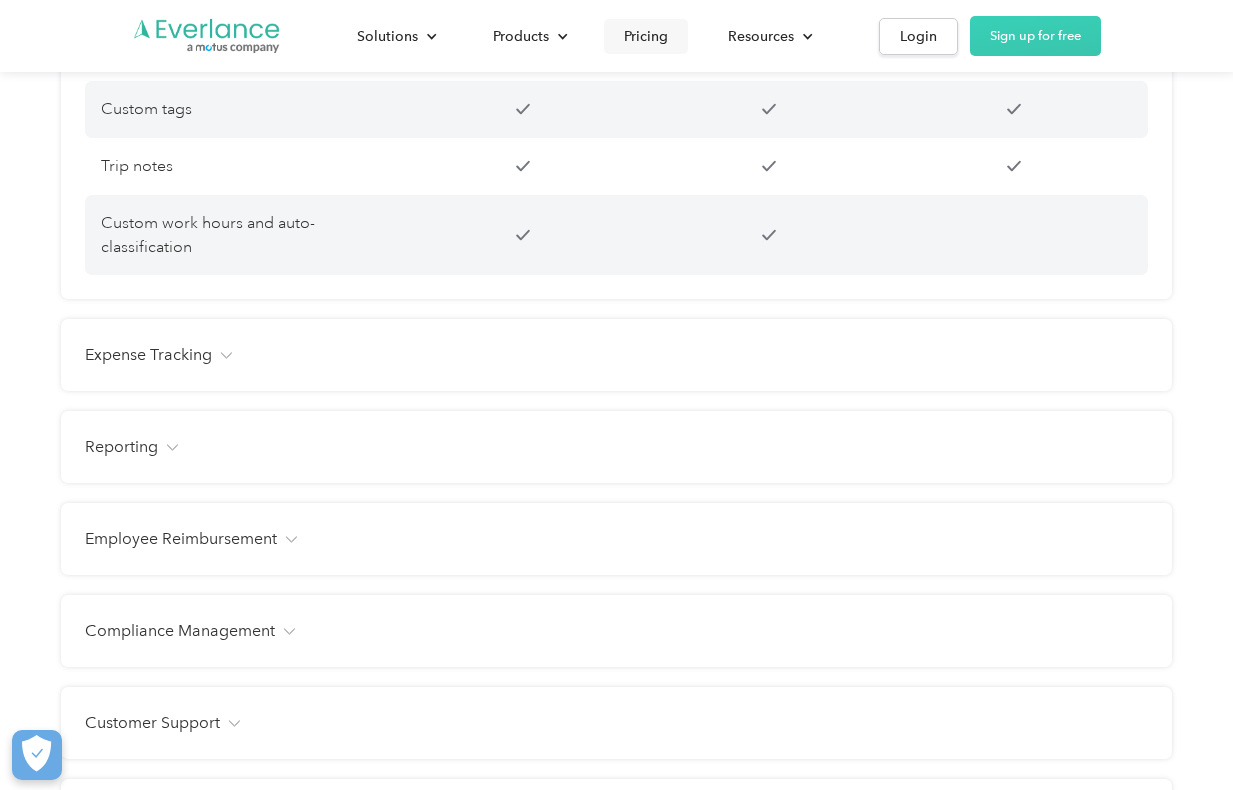 scroll, scrollTop: 2244, scrollLeft: 0, axis: vertical 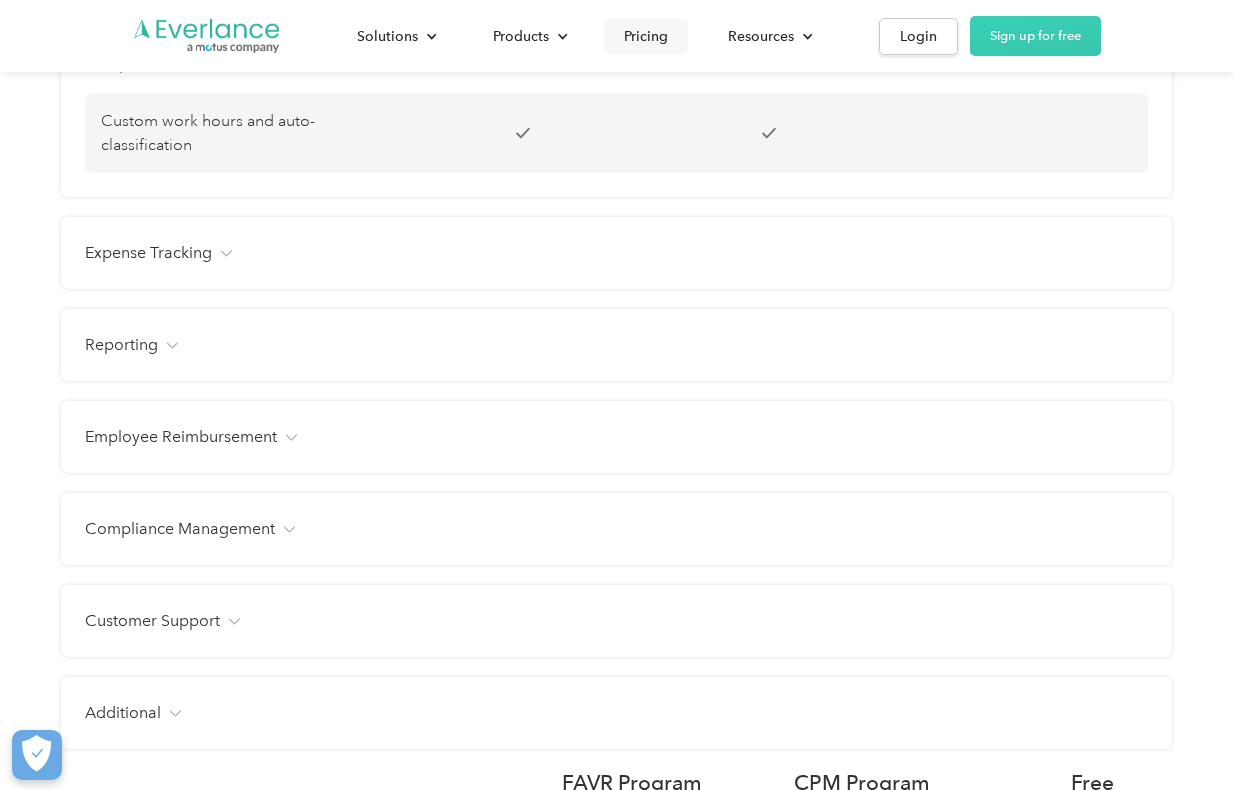 click on "Expense Tracking Receipt photo capture Custom expense categories Custom tags Favorite transaction recognition and auto-classification Credit card integration Bank integration" at bounding box center [616, 253] 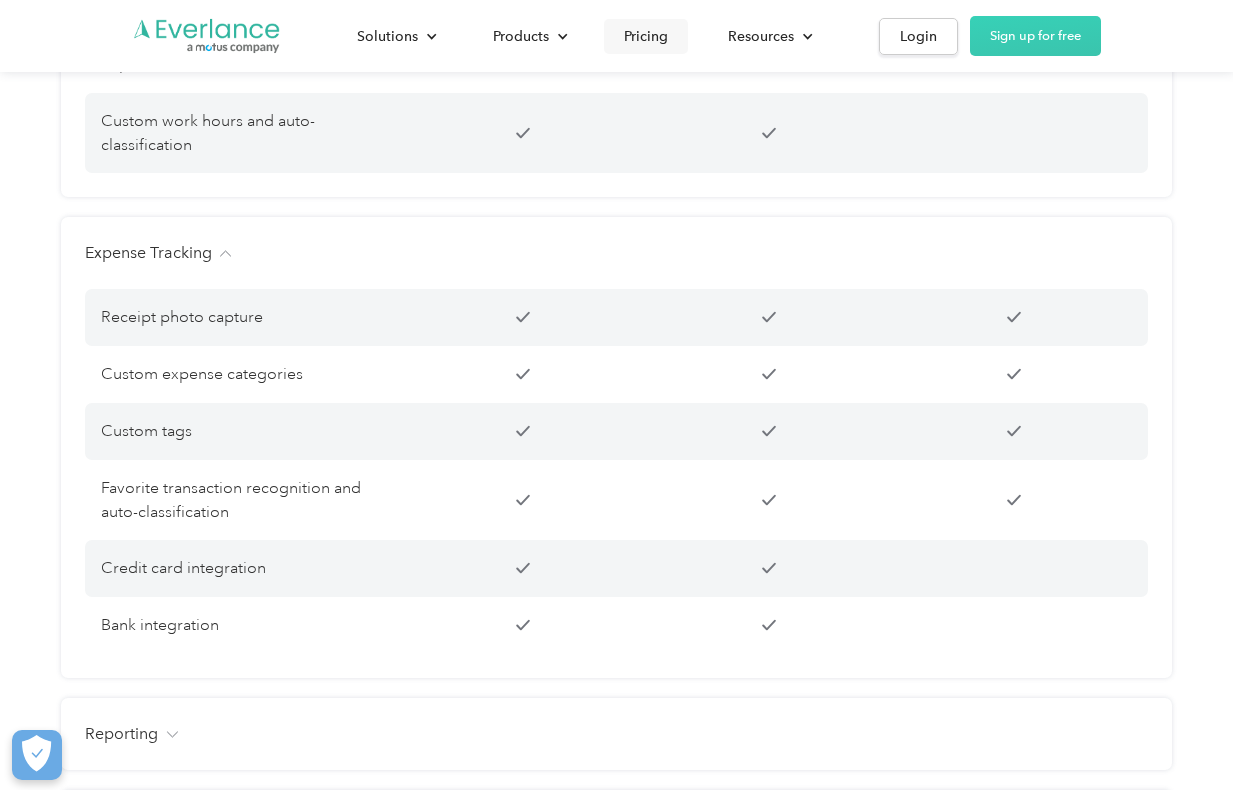 click on "Expense Tracking" at bounding box center [616, -535] 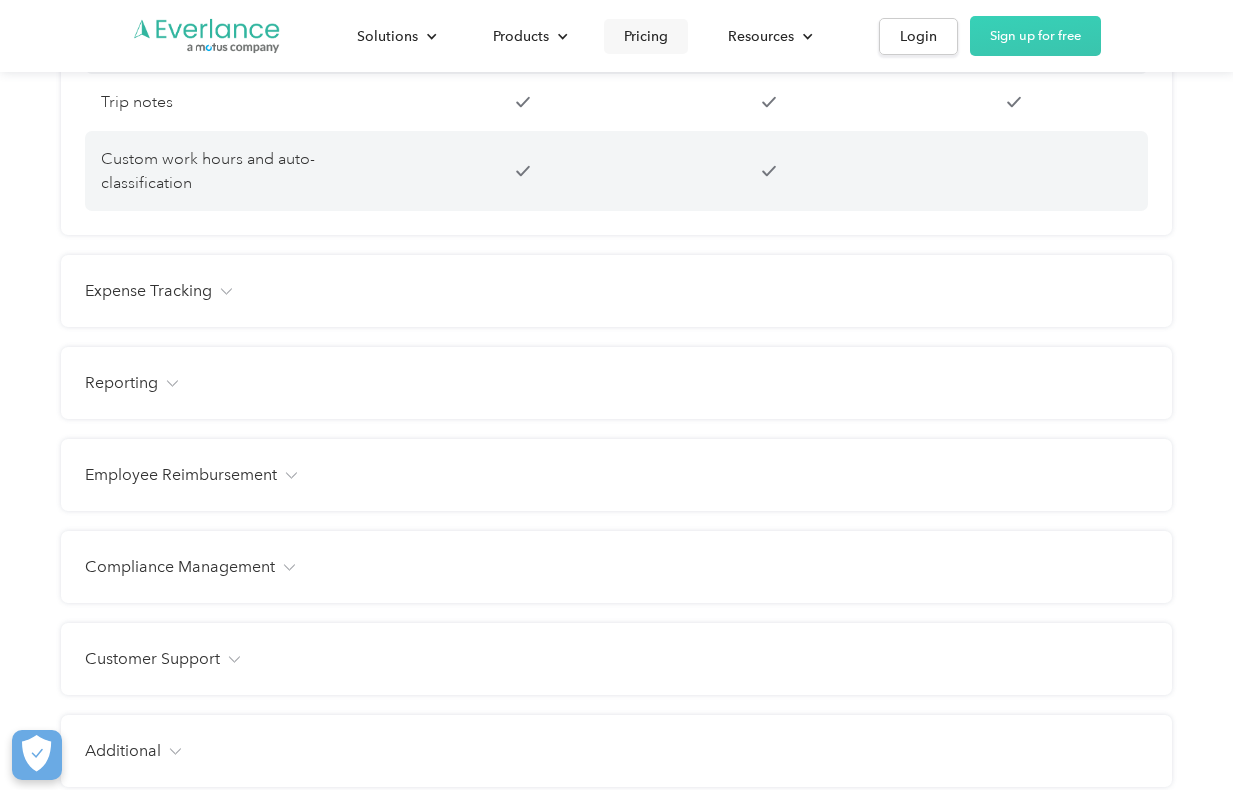 scroll, scrollTop: 2244, scrollLeft: 0, axis: vertical 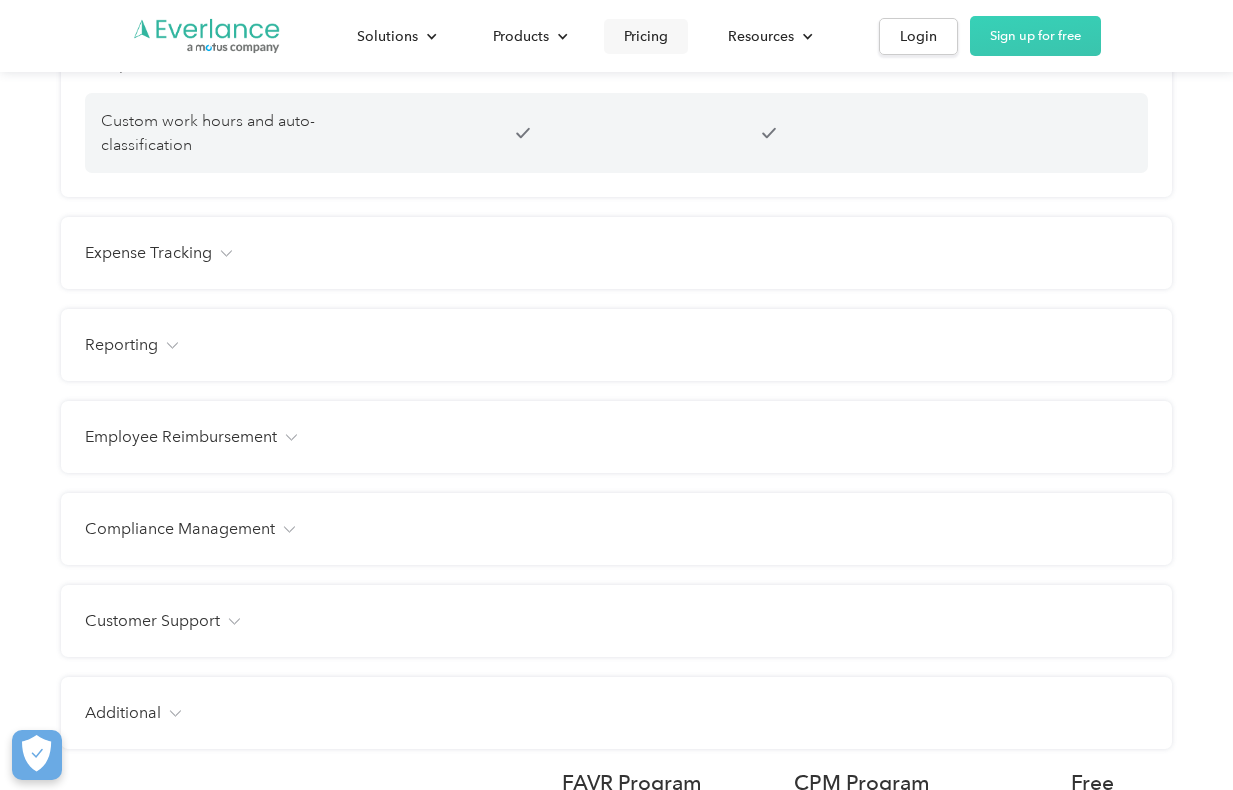 click on "Expense Tracking Receipt photo capture Custom expense categories Custom tags Favorite transaction recognition and auto-classification Credit card integration Bank integration" at bounding box center [616, 253] 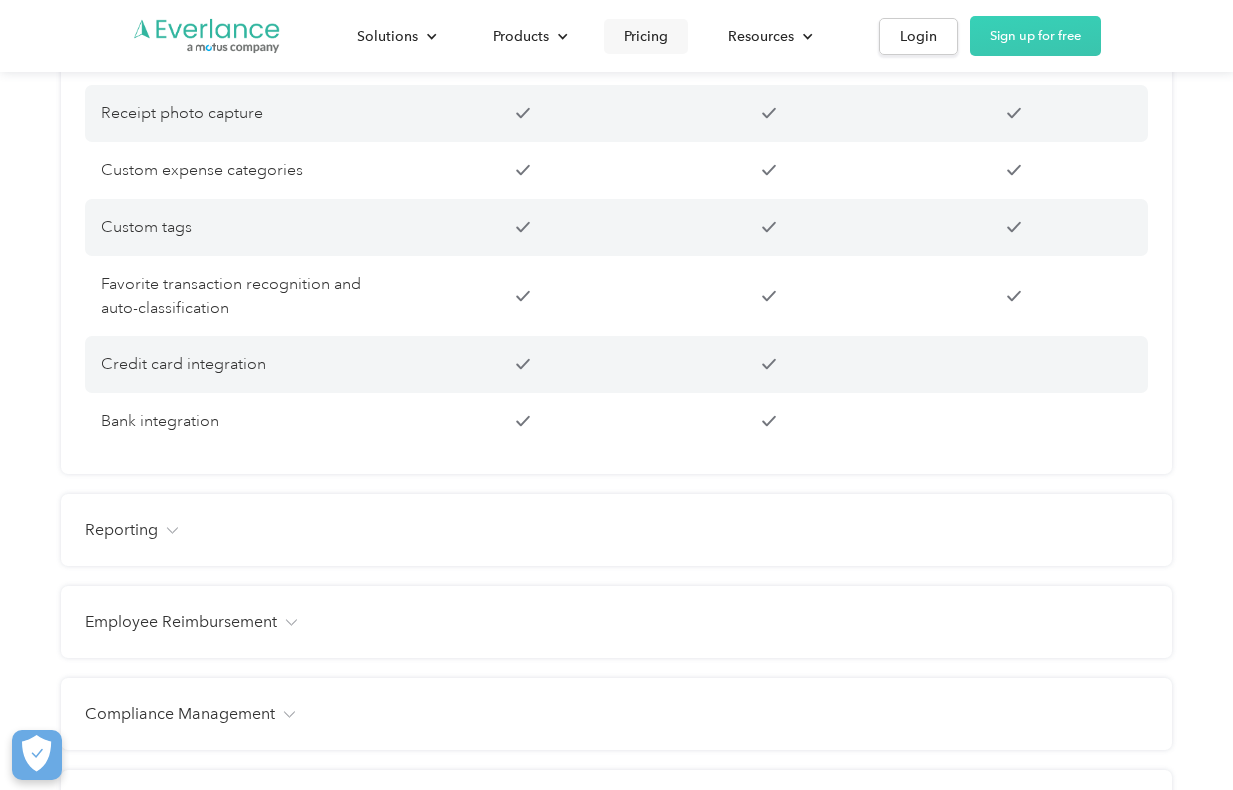 scroll, scrollTop: 2346, scrollLeft: 0, axis: vertical 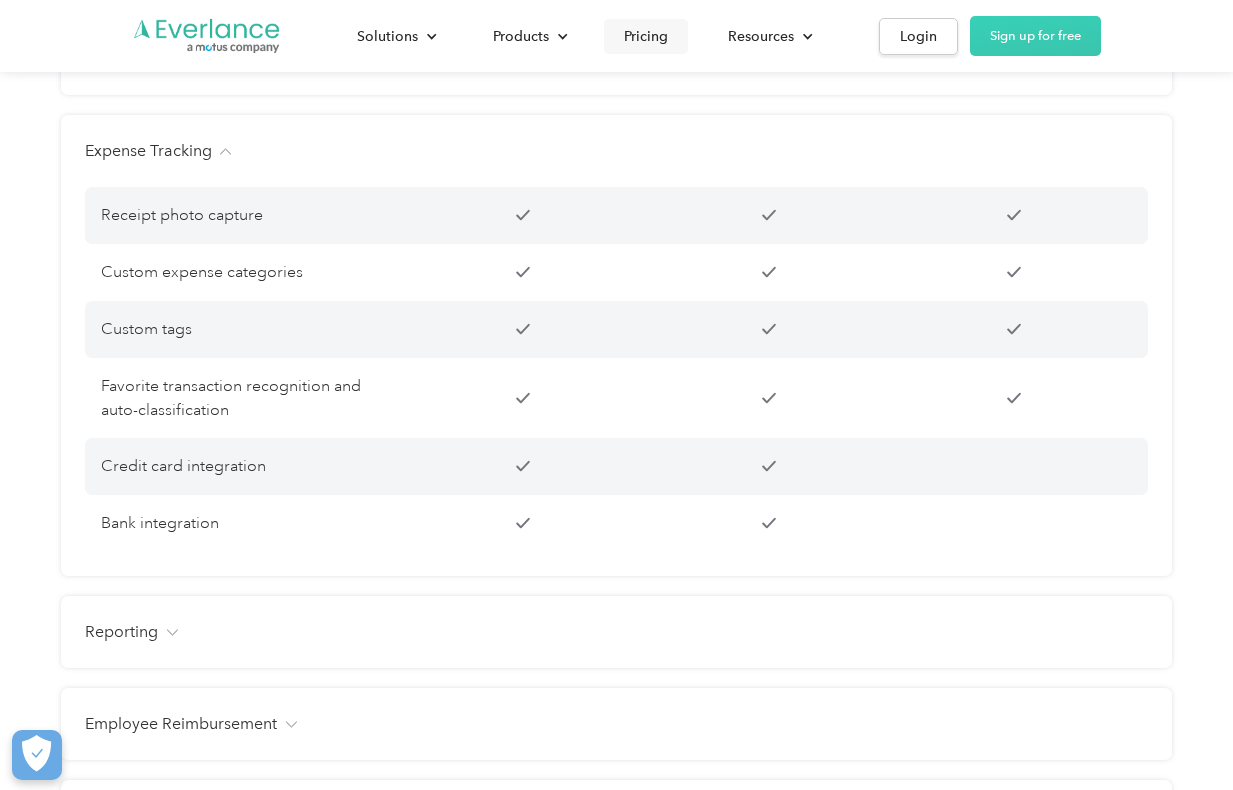 click on "Custom tags" at bounding box center (248, 329) 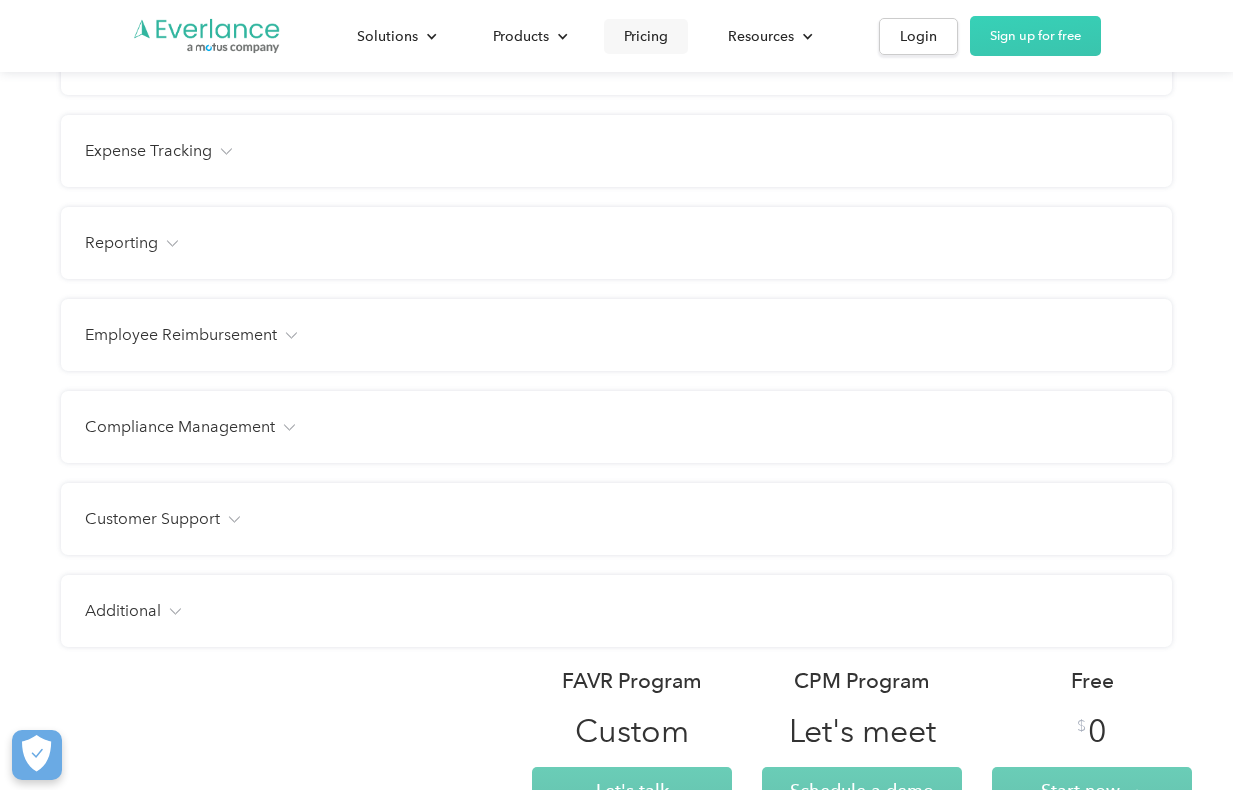 click on "Expense Tracking" at bounding box center [147, -637] 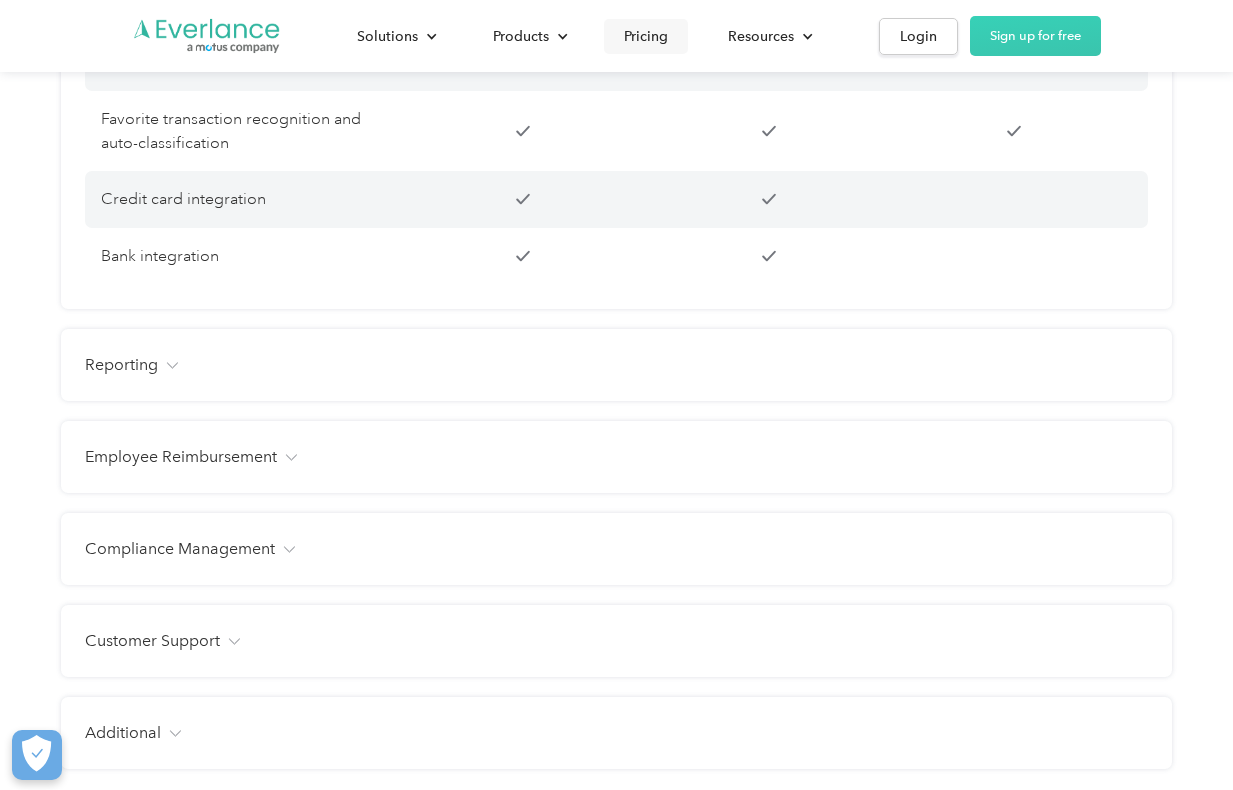 scroll, scrollTop: 2652, scrollLeft: 0, axis: vertical 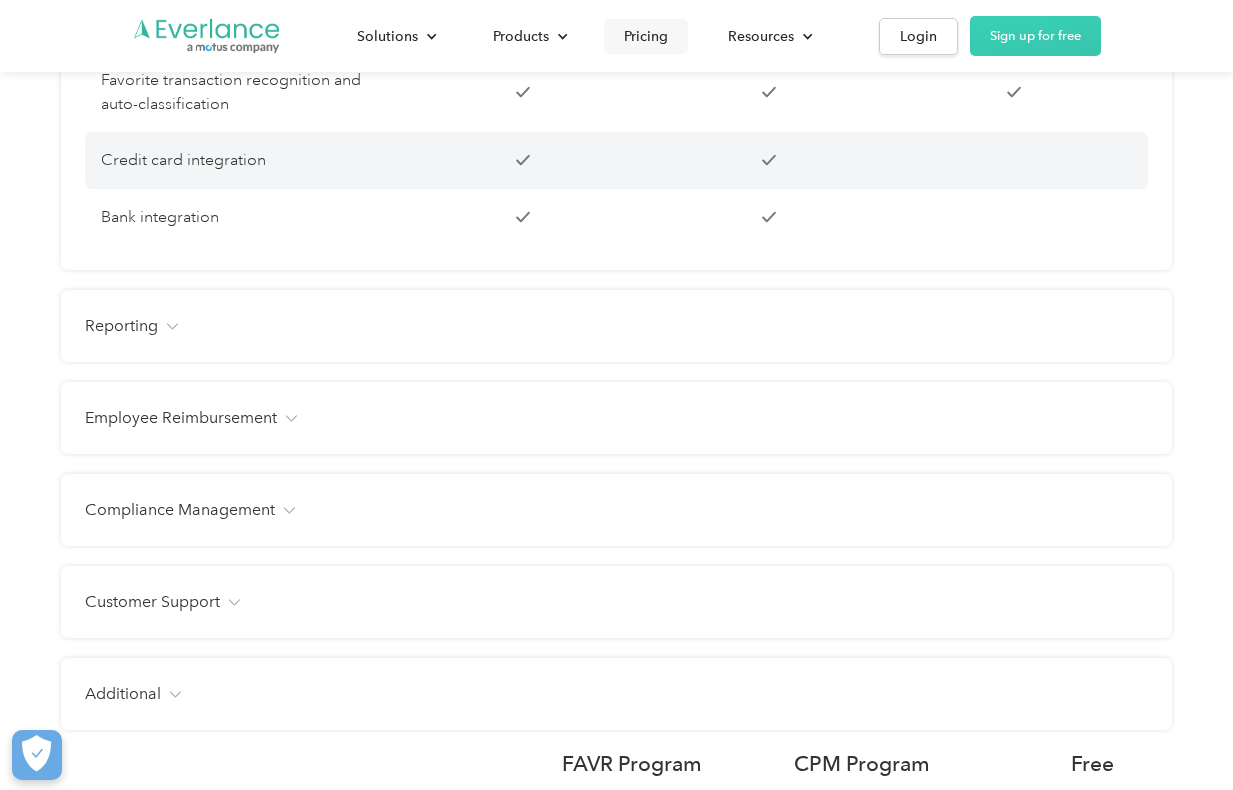 click on "Reporting" at bounding box center [147, -943] 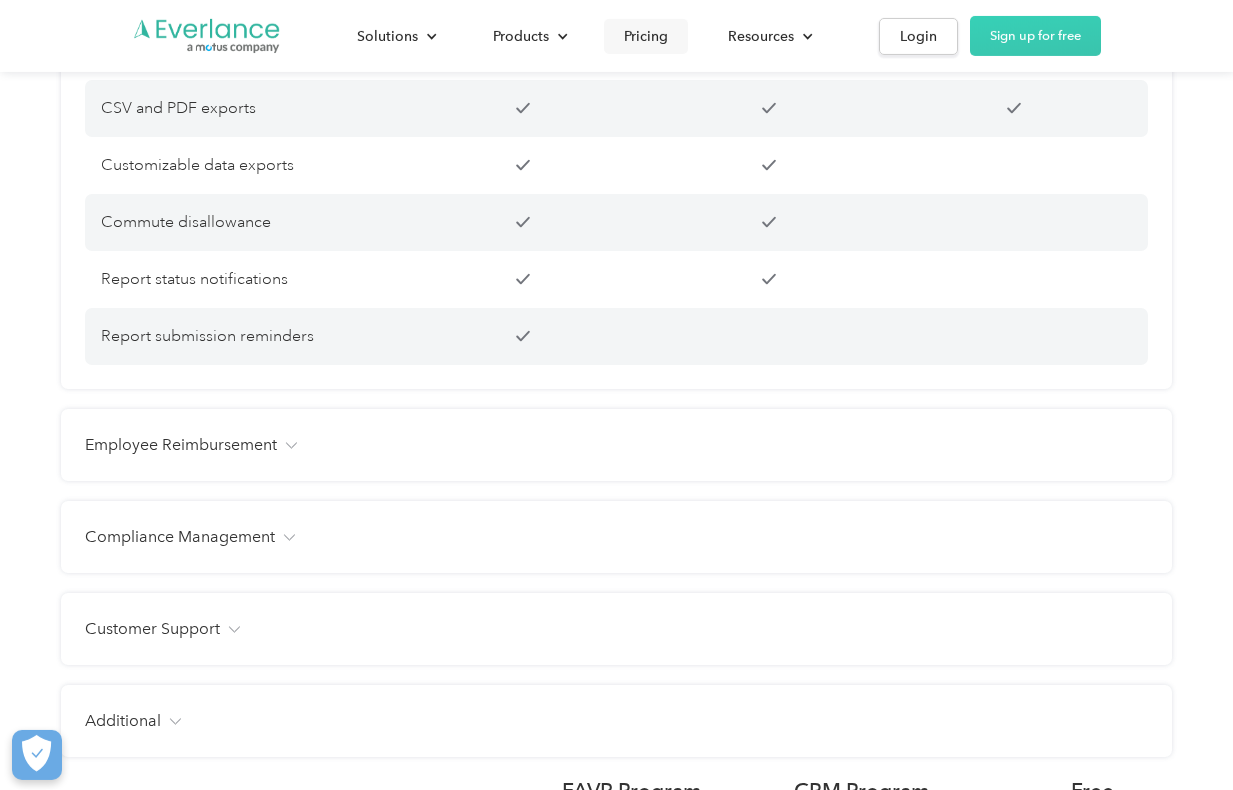 scroll, scrollTop: 3468, scrollLeft: 0, axis: vertical 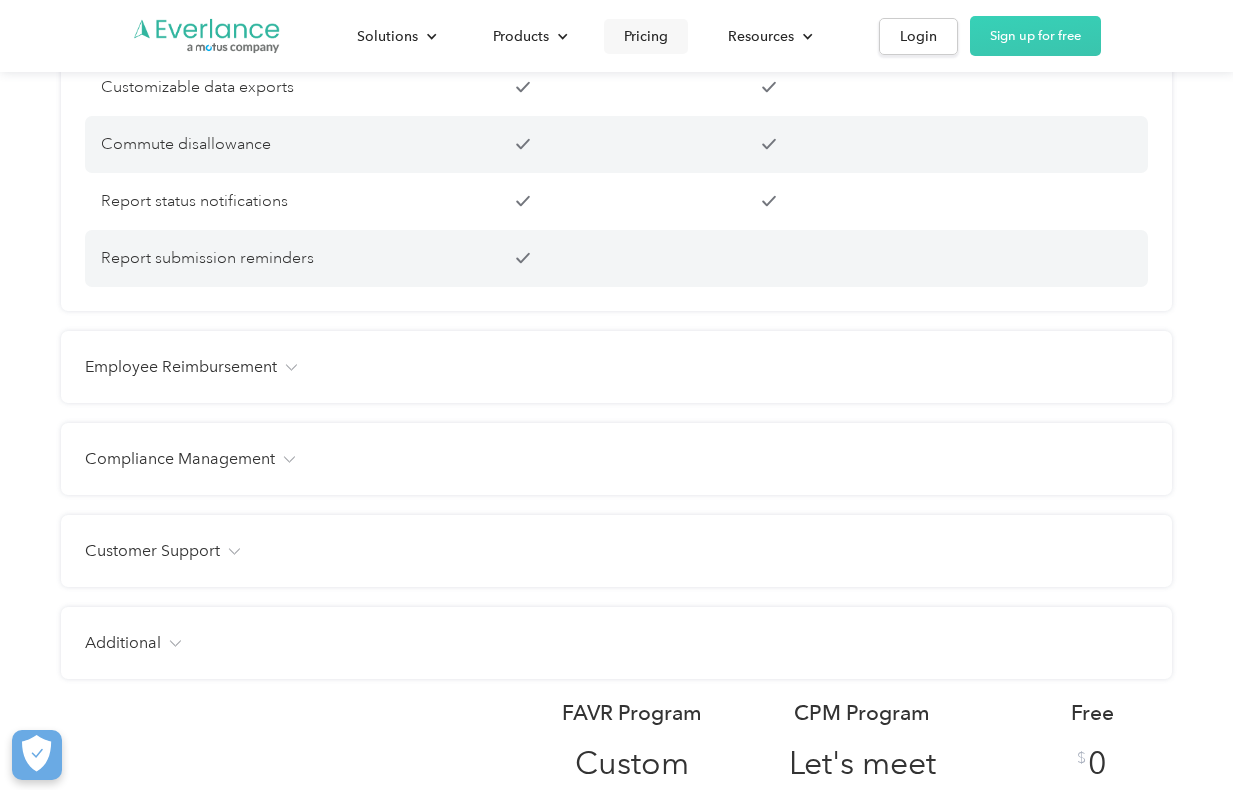 click on "Employee Reimbursement" at bounding box center (147, -1759) 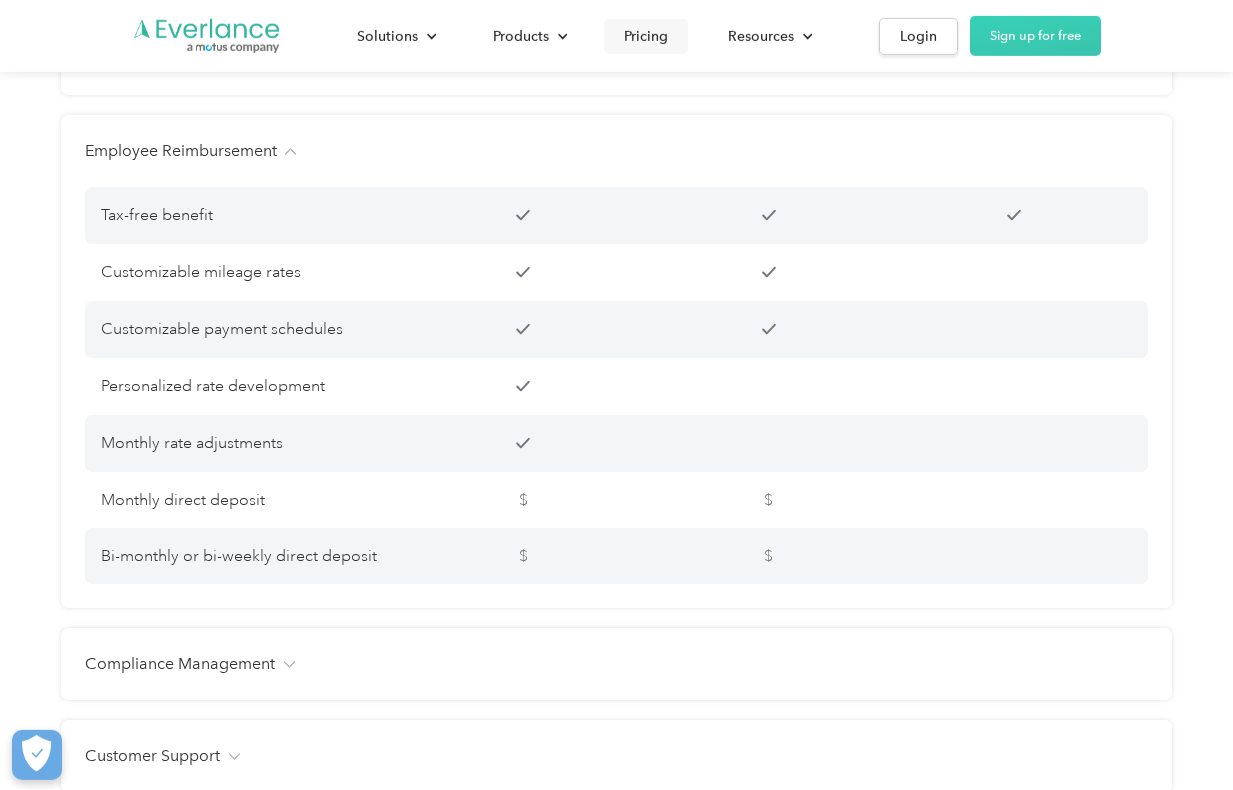 scroll, scrollTop: 3672, scrollLeft: 0, axis: vertical 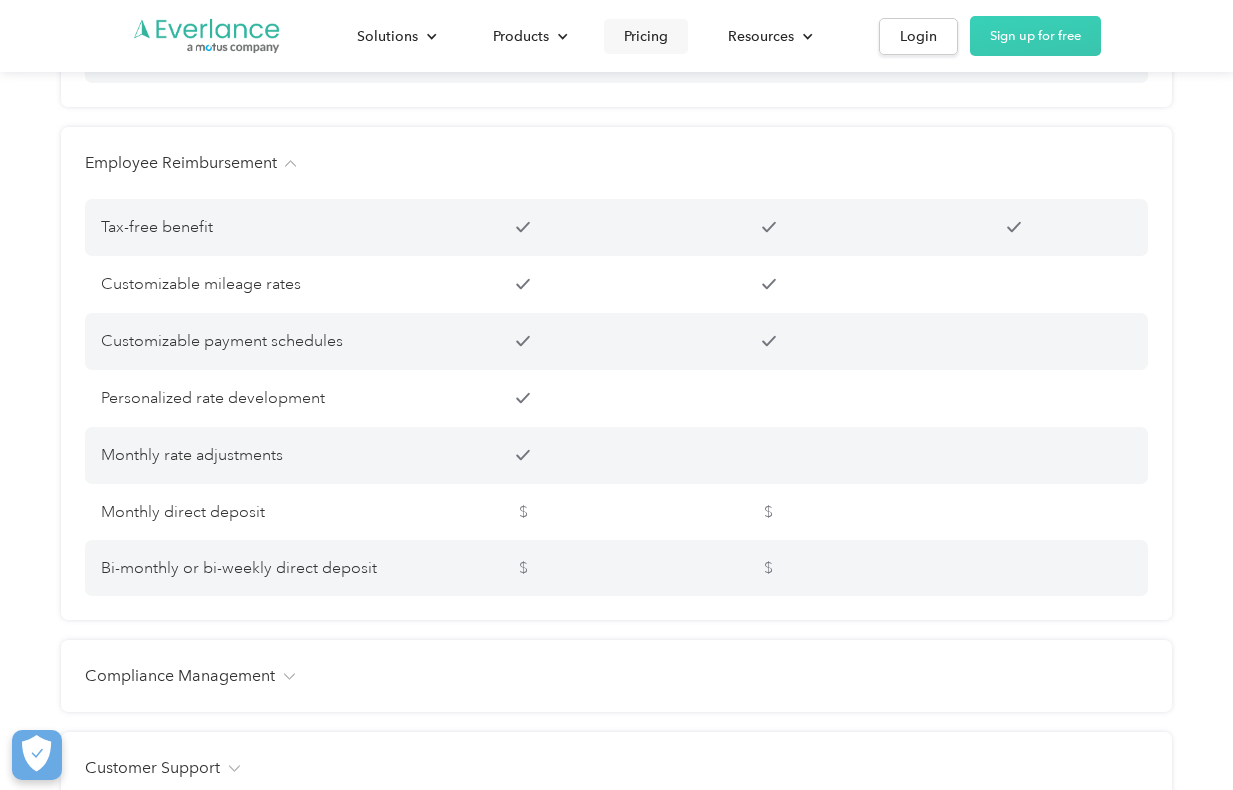 click on "Employee Reimbursement Tax-free benefit Customizable mileage rates Customizable payment schedules Personalized rate development Monthly rate adjustments Monthly direct deposit $ $ Bi-monthly or bi-weekly direct deposit $ $" at bounding box center (616, 373) 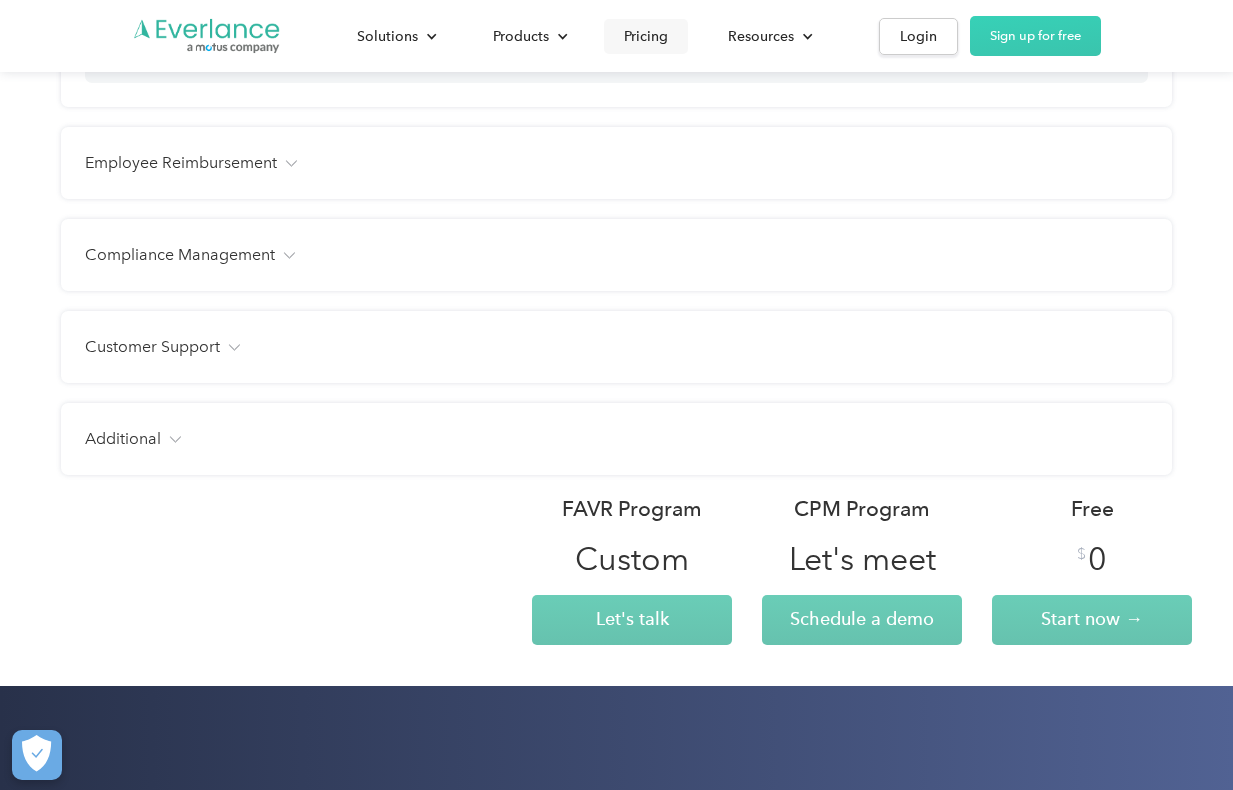 click on "Compliance Management" at bounding box center [147, -1963] 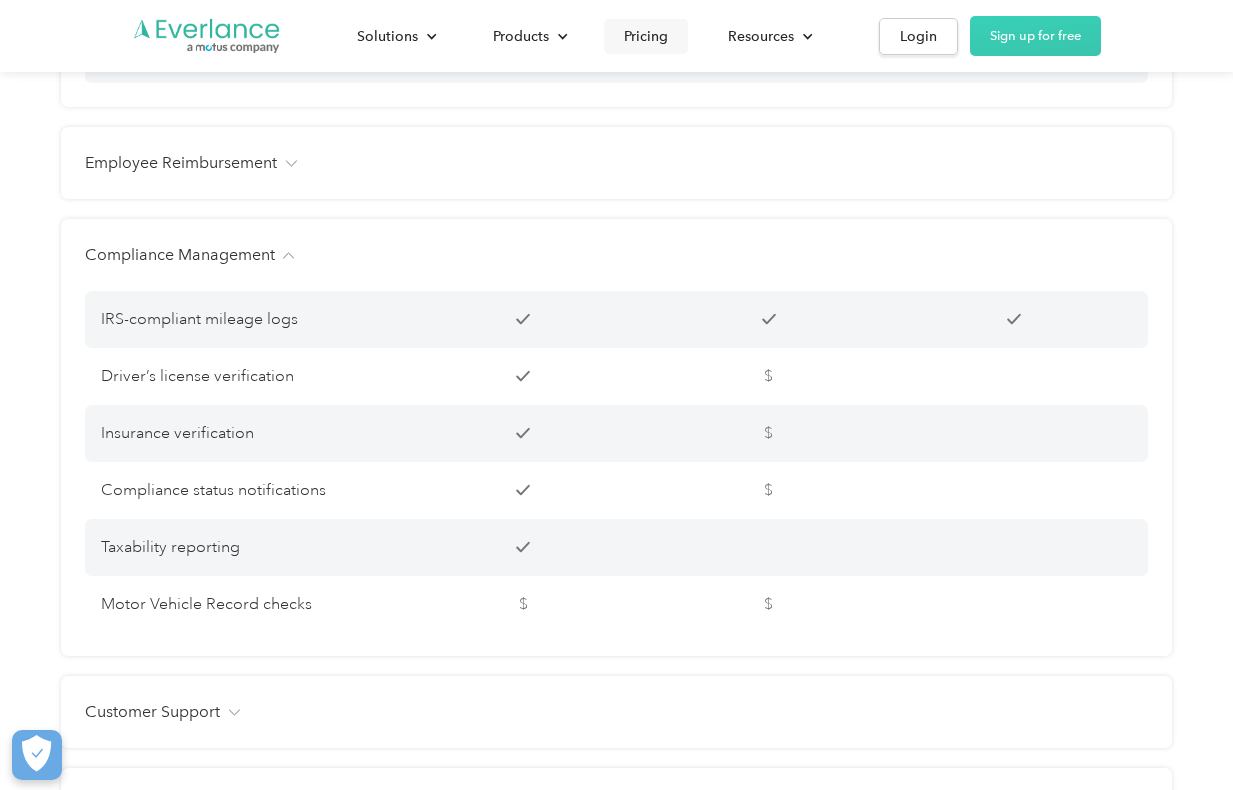 click on "$" at bounding box center [769, 376] 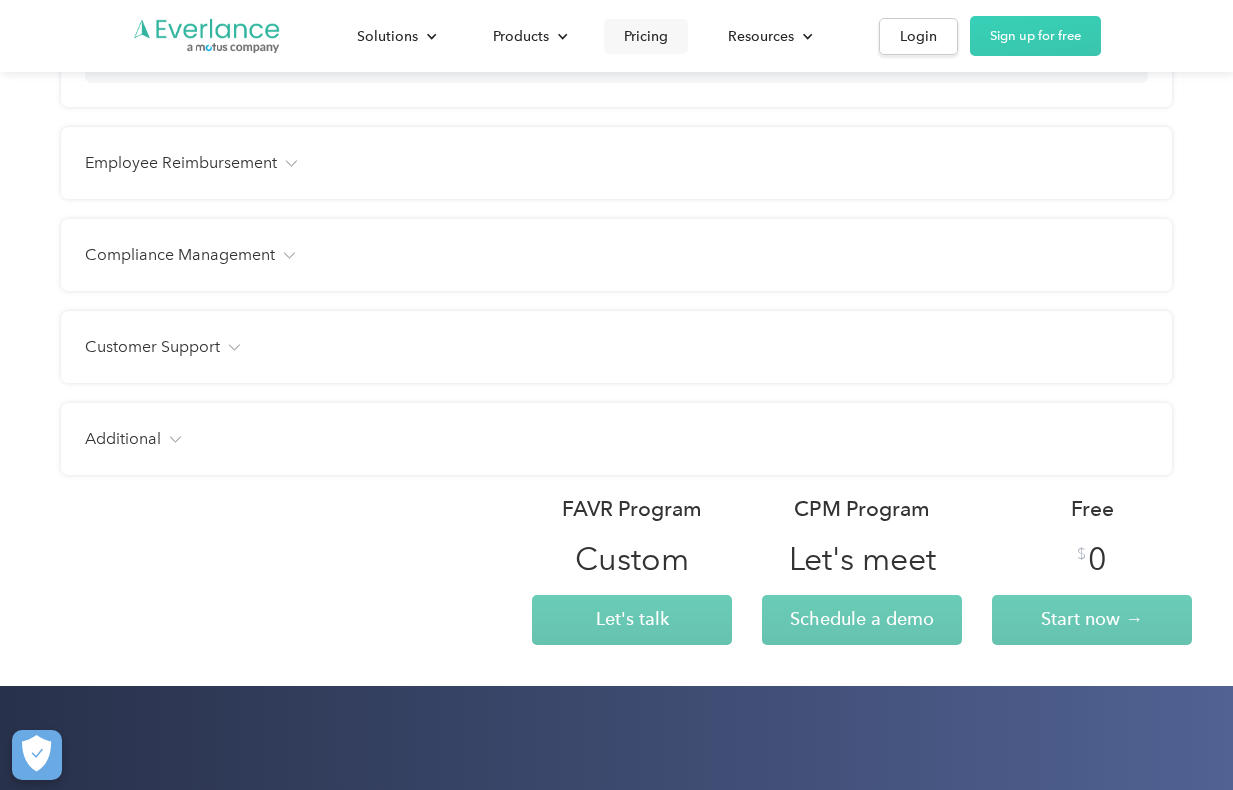 click on "Compliance Management IRS-compliant mileage logs Driver’s license verification $ Insurance verification $ Compliance status notifications $ Taxability reporting Motor Vehicle Record checks $ $" at bounding box center (616, 255) 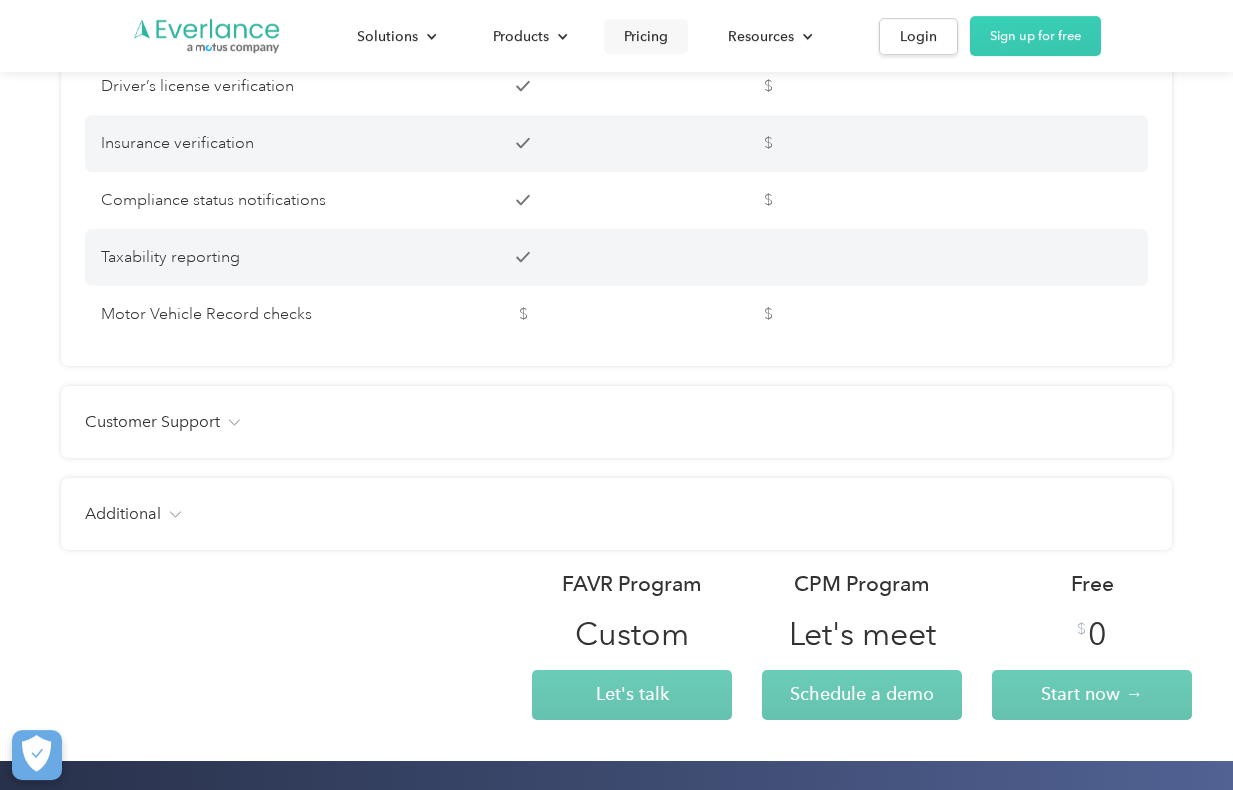 scroll, scrollTop: 3978, scrollLeft: 0, axis: vertical 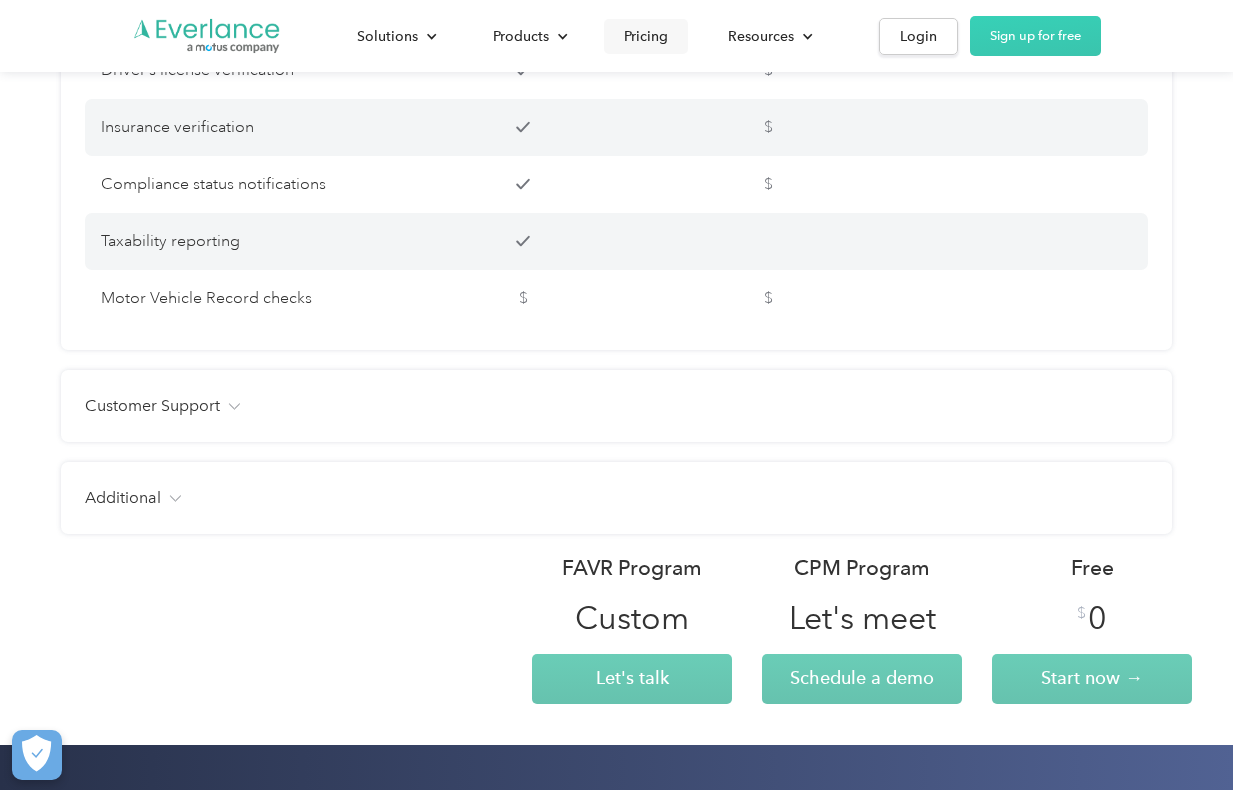 click on "Customer Support" at bounding box center [147, -2269] 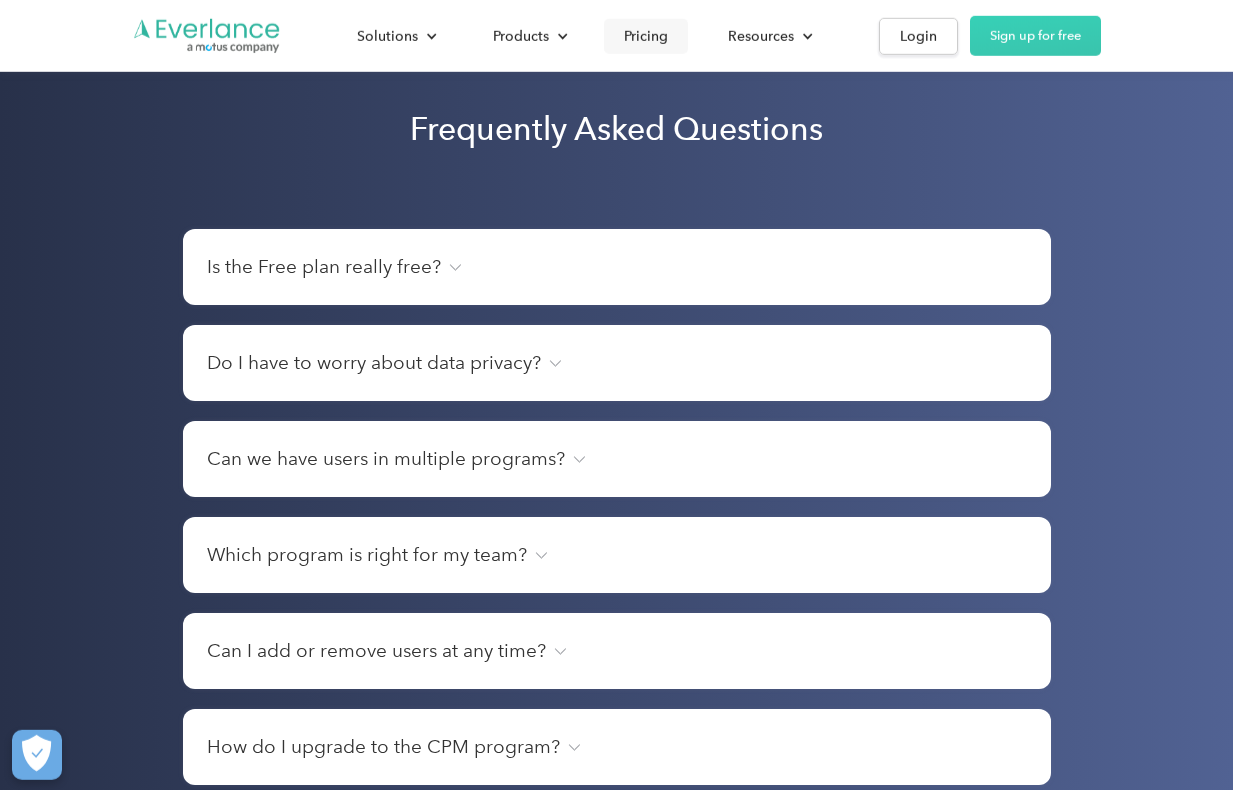 scroll, scrollTop: 5100, scrollLeft: 0, axis: vertical 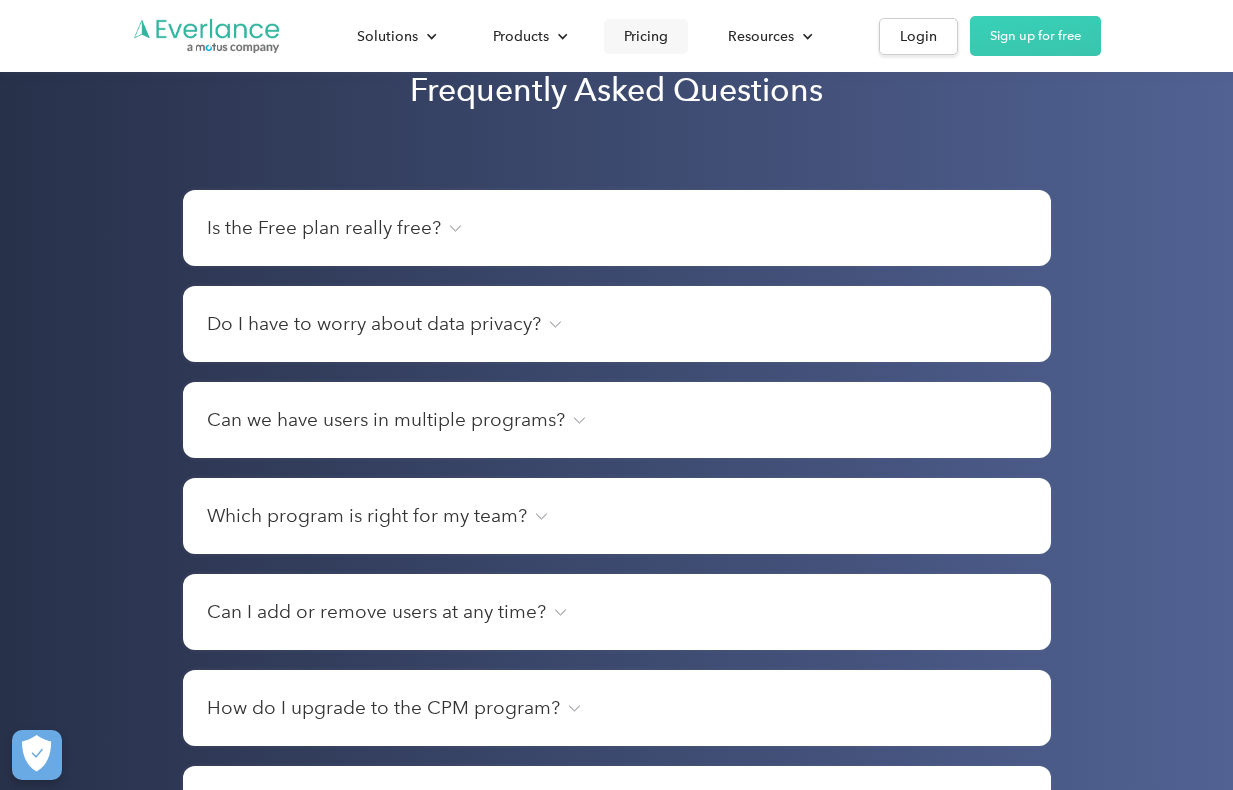 click on "Which program is right for my team?" at bounding box center (324, 228) 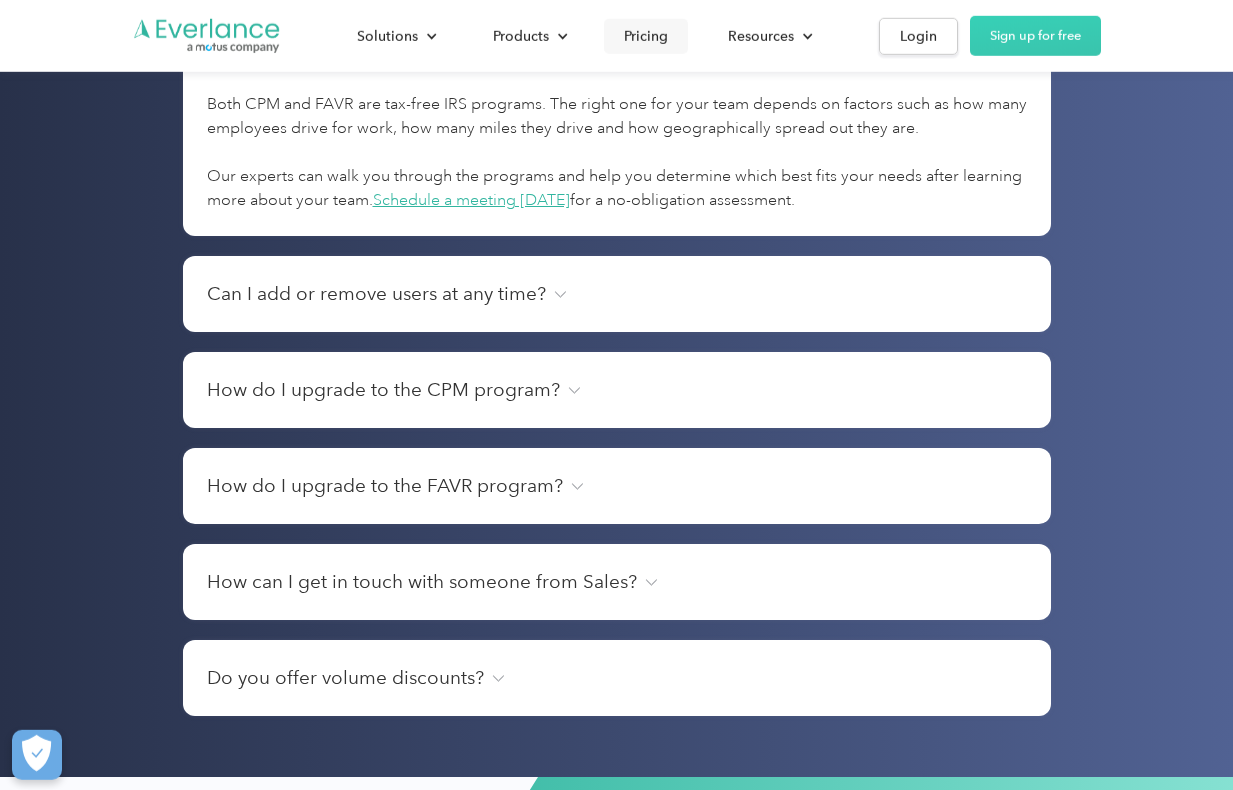 scroll, scrollTop: 5610, scrollLeft: 0, axis: vertical 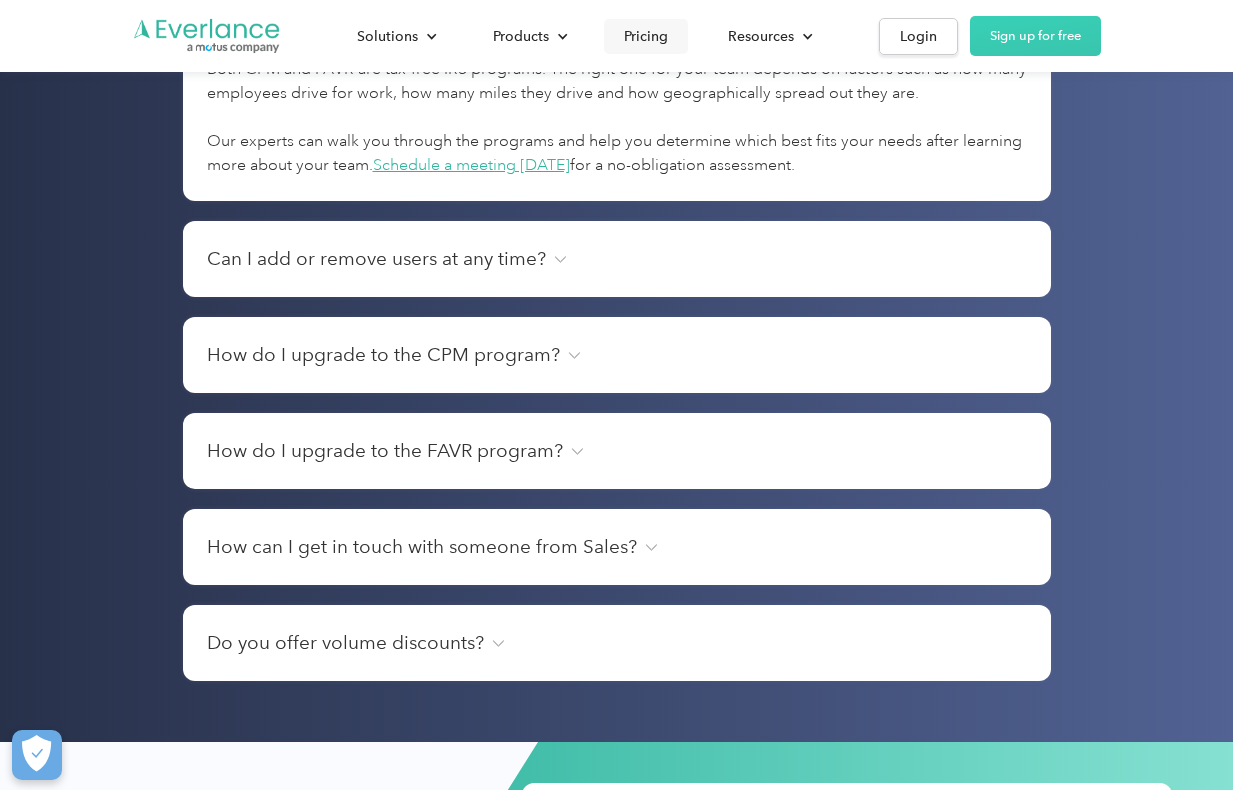 click on "How do I upgrade to the FAVR program?" at bounding box center (324, -282) 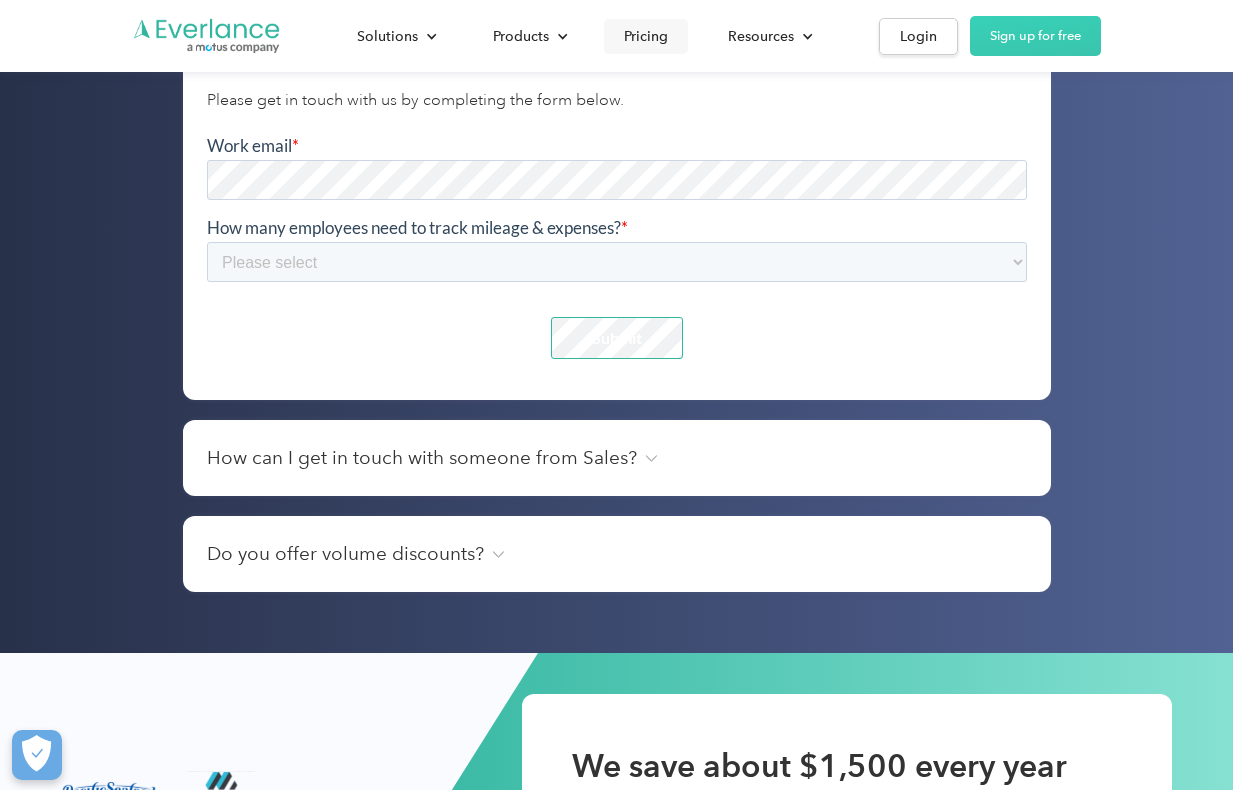 scroll, scrollTop: 5916, scrollLeft: 0, axis: vertical 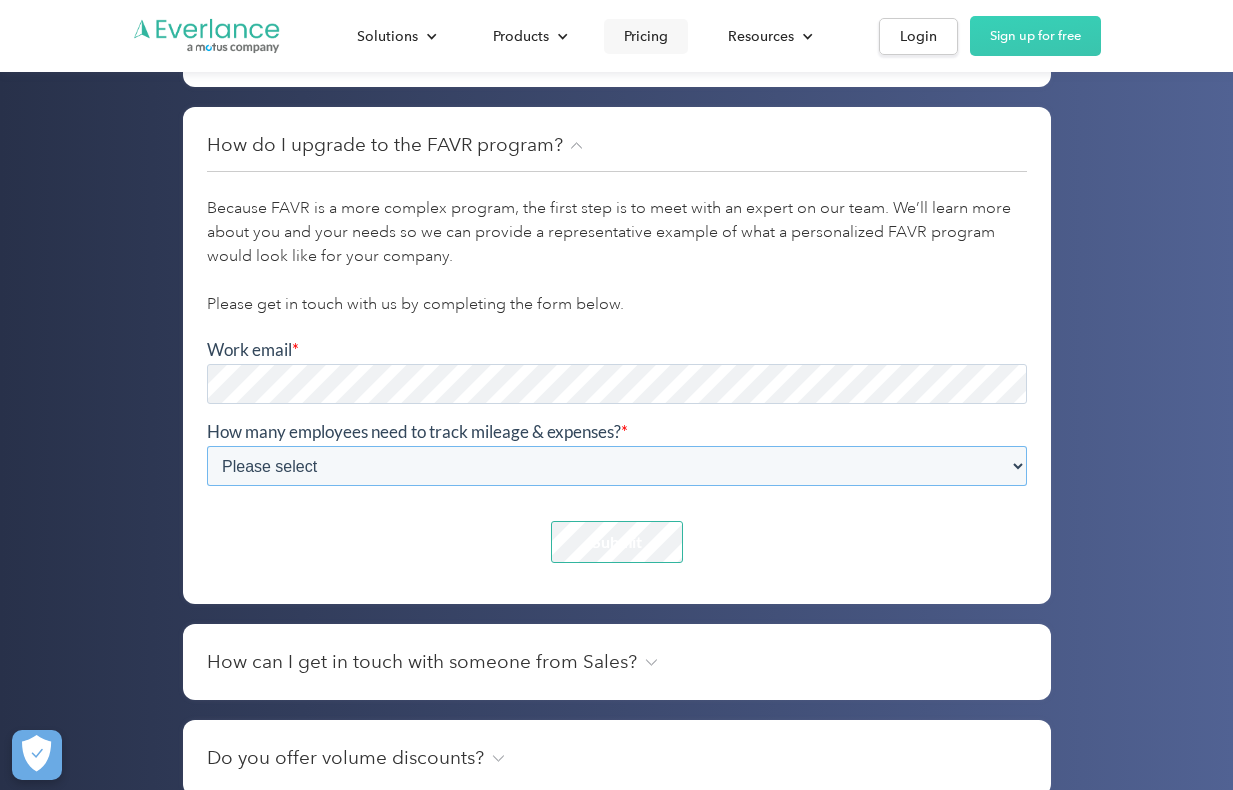 click on "Please select 1-4 5-19 20-39 [PHONE_NUMBER] [PHONE_NUMBER] 1000+" at bounding box center [616, 466] 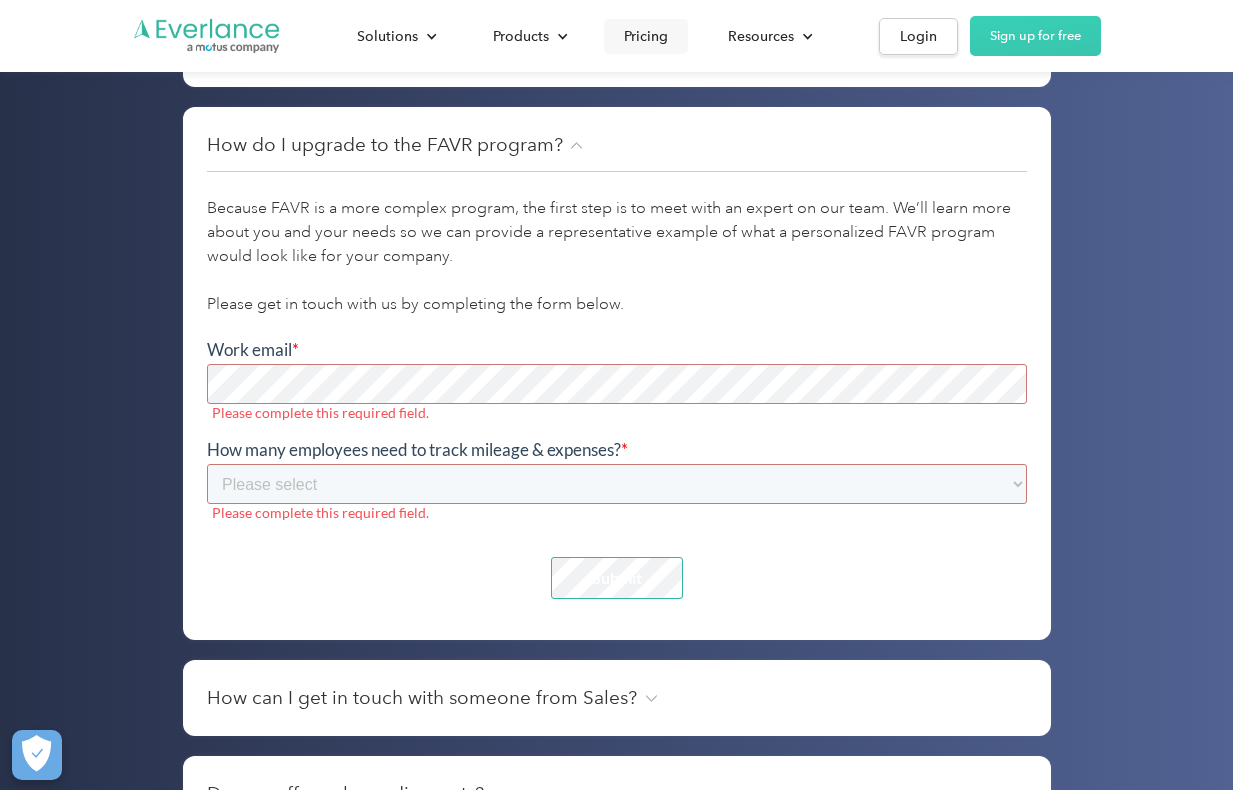 click on "Frequently Asked Questions Is the Free plan really free? Yes! You can create an account simply with your email, name, company and team size. No credit card is required. Add up to 15 users to the plan and each employee will receive 30 automatically detected trips per month.  ‍ If you need more users or trips, please  get in touch  with us. In addition, certain time-saving features, like Work Hours and credit card integration, are only available with a paid plan. Please see the comparison table above for full details. Do I have to worry about data privacy? No. We do not sell or share your email or data with anybody. It is securely stored and only used for the purpose of providing our services to you. We may email you from time to time about product updates and resources, but you can opt out at any time. ‍ Everlance Business Privacy Policy . Can we have users in multiple programs? ‍ Which program is right for my team? ‍ Schedule a meeting [DATE]  for a no-obligation assessment. Team Dashboard ‍
‍" at bounding box center (616, 33) 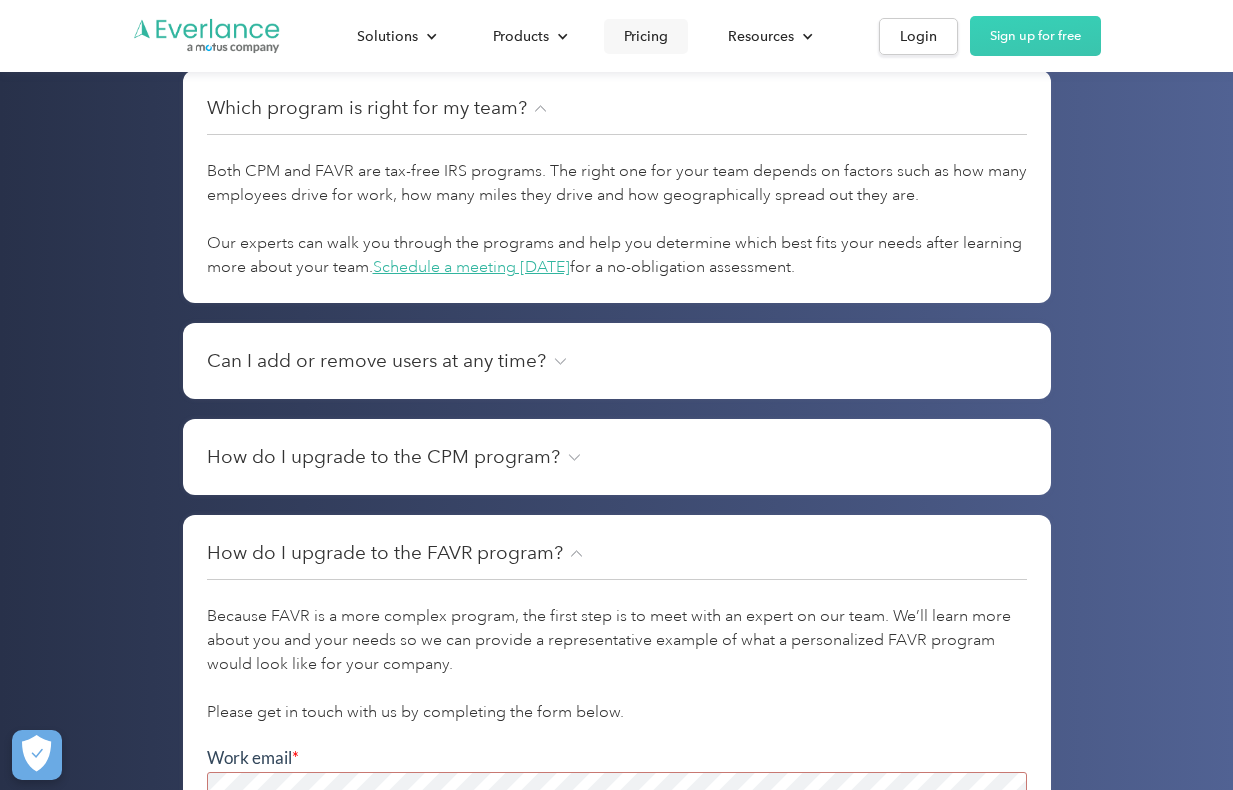 scroll, scrollTop: 5406, scrollLeft: 0, axis: vertical 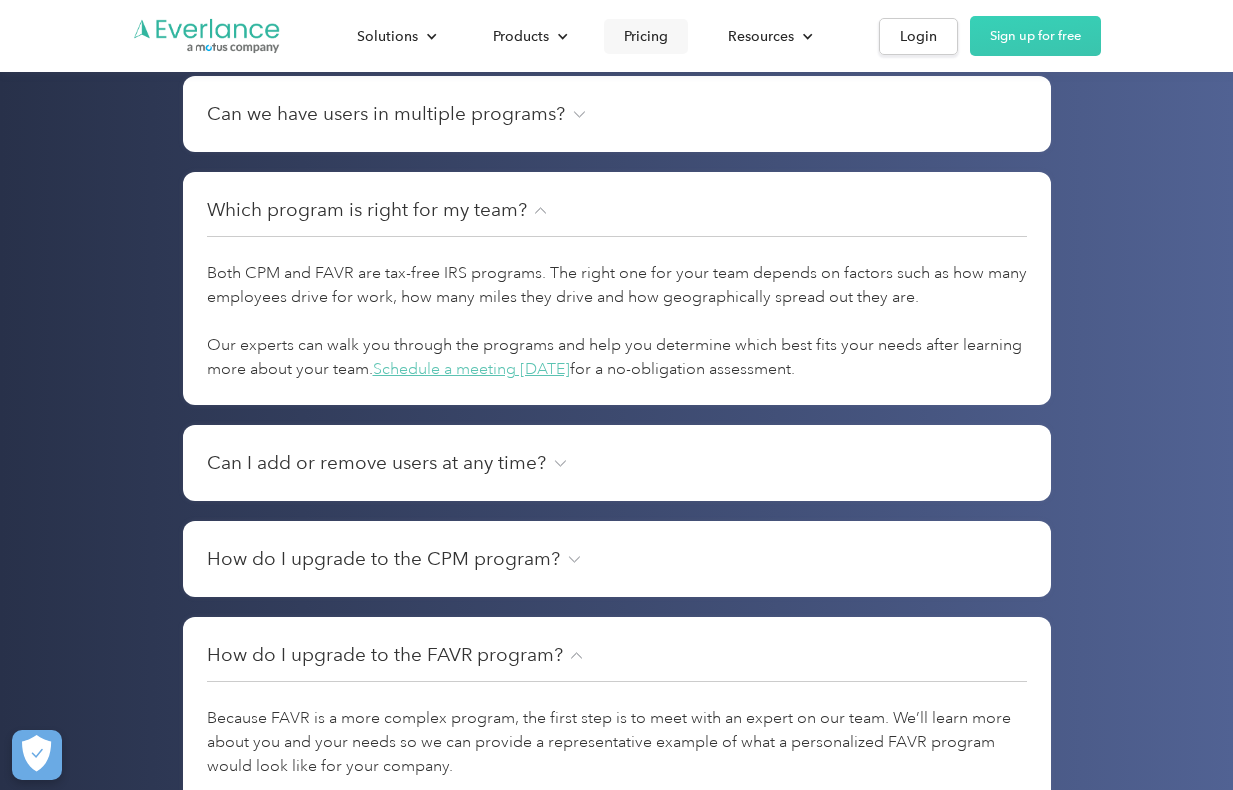 click on "Schedule a meeting [DATE]" at bounding box center [471, 369] 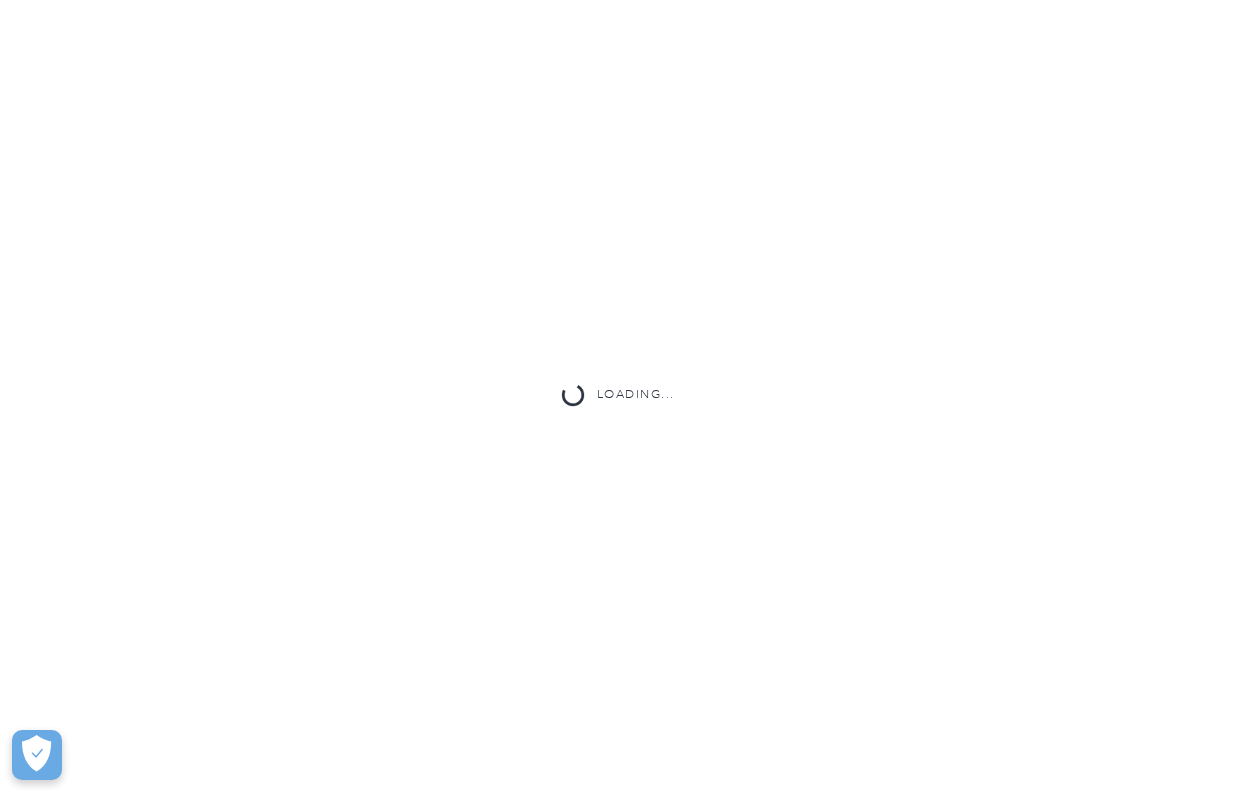 scroll, scrollTop: 2730, scrollLeft: 0, axis: vertical 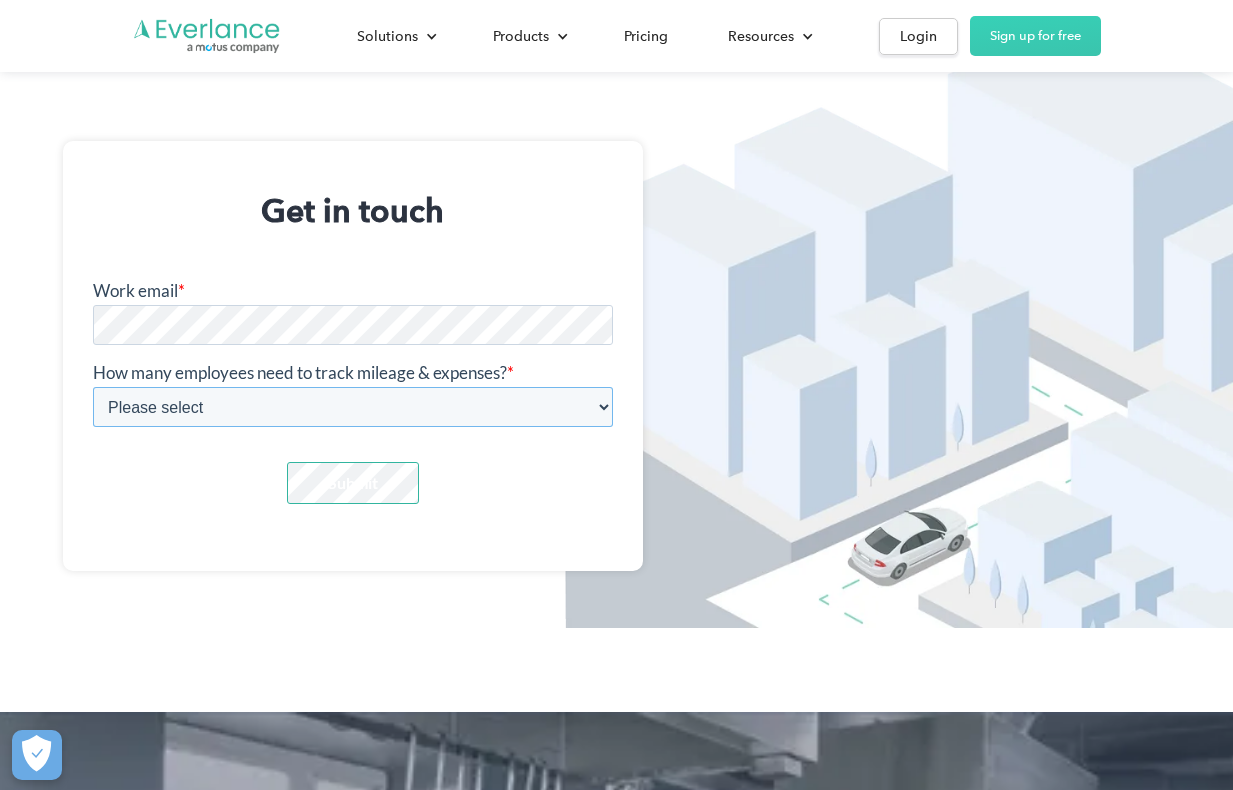 click on "Please select 1-4 5-19 20-39 40-99 100-299 300-599 600-999 1000+" at bounding box center [352, 407] 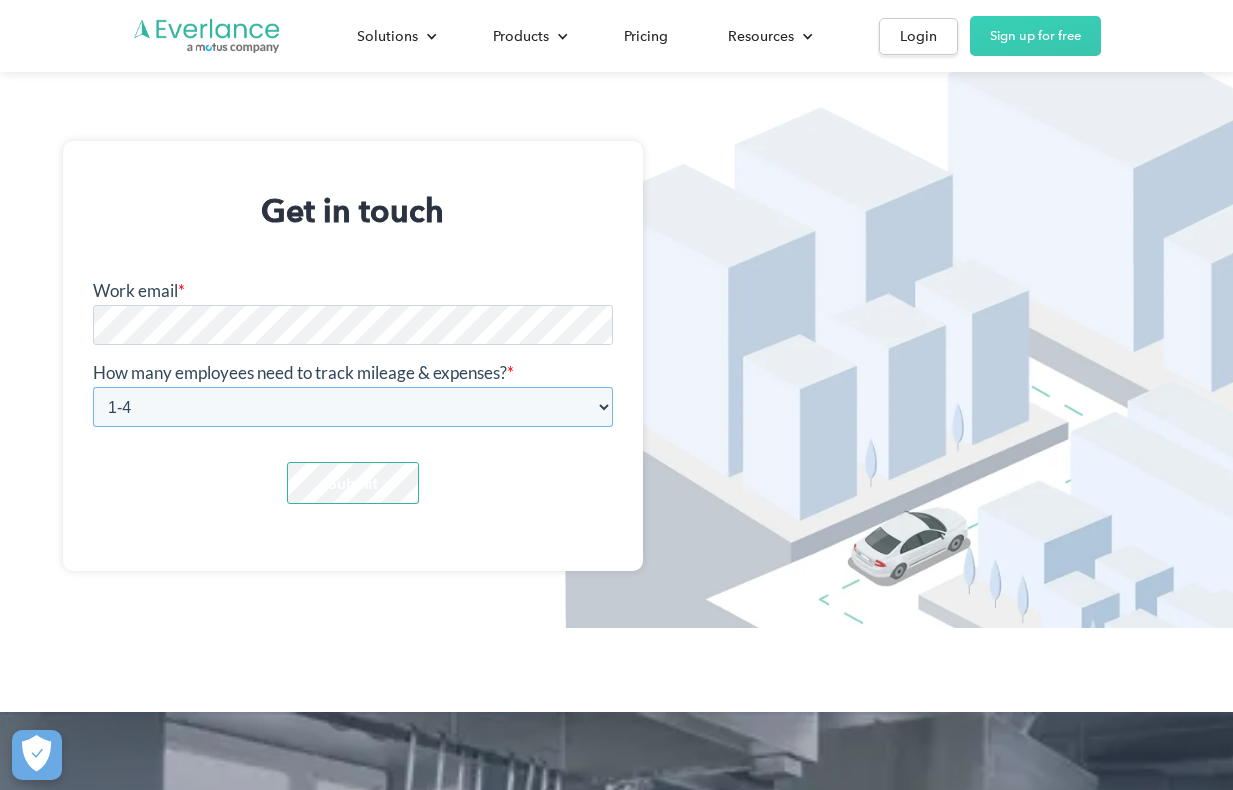 click on "1-4" at bounding box center [92, 281] 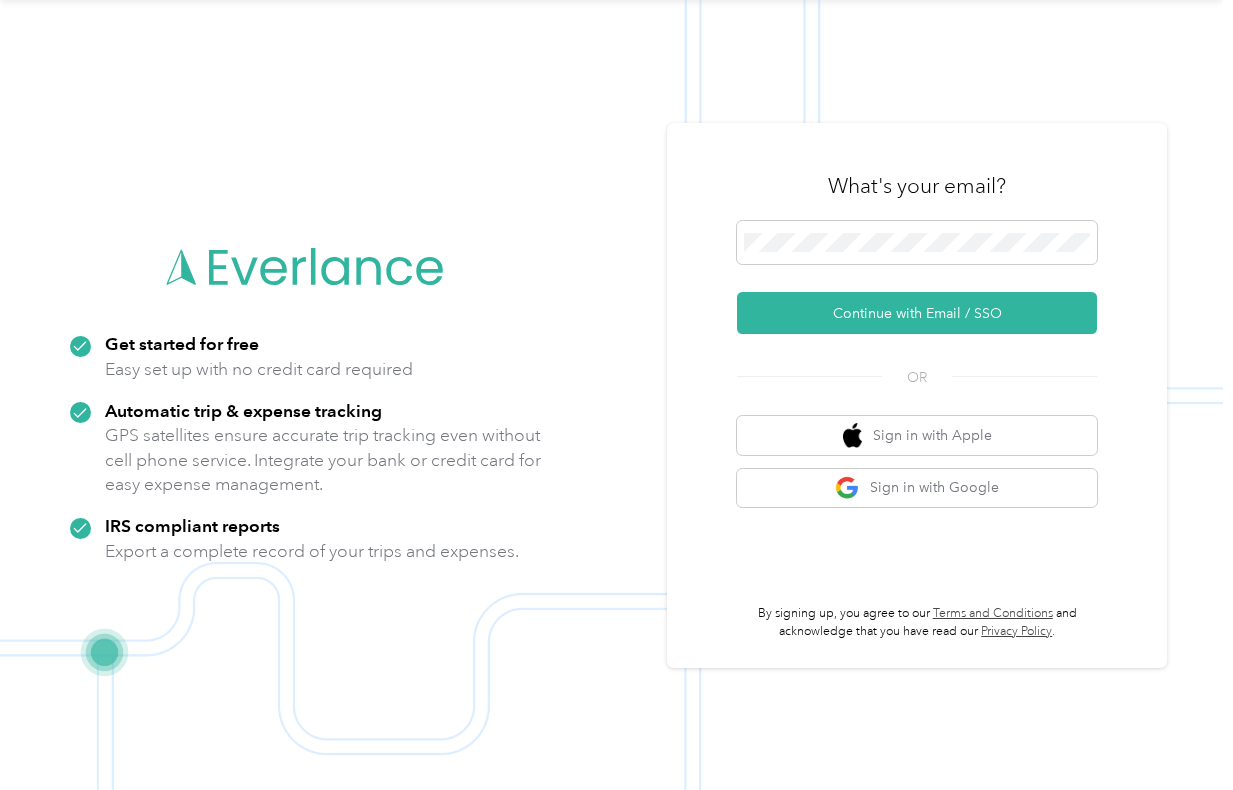 scroll, scrollTop: 0, scrollLeft: 0, axis: both 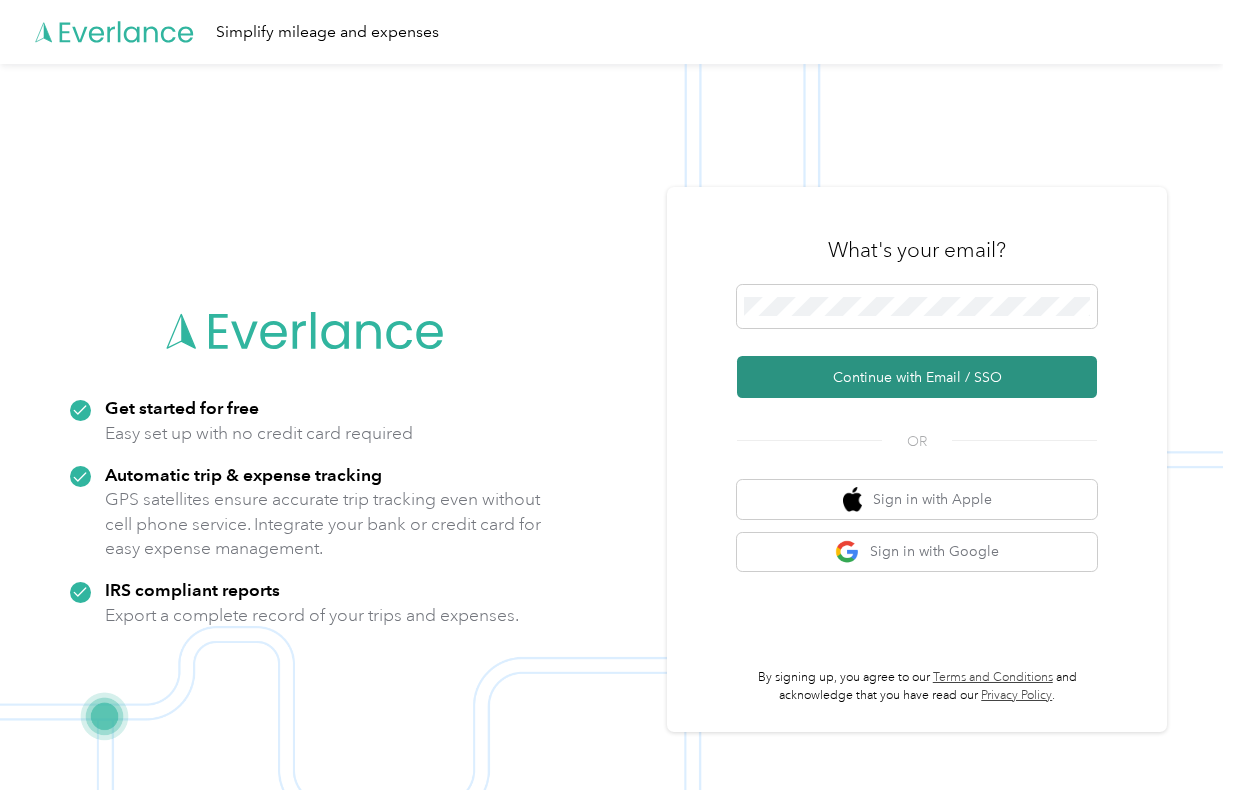 click on "Continue with Email / SSO" at bounding box center [917, 377] 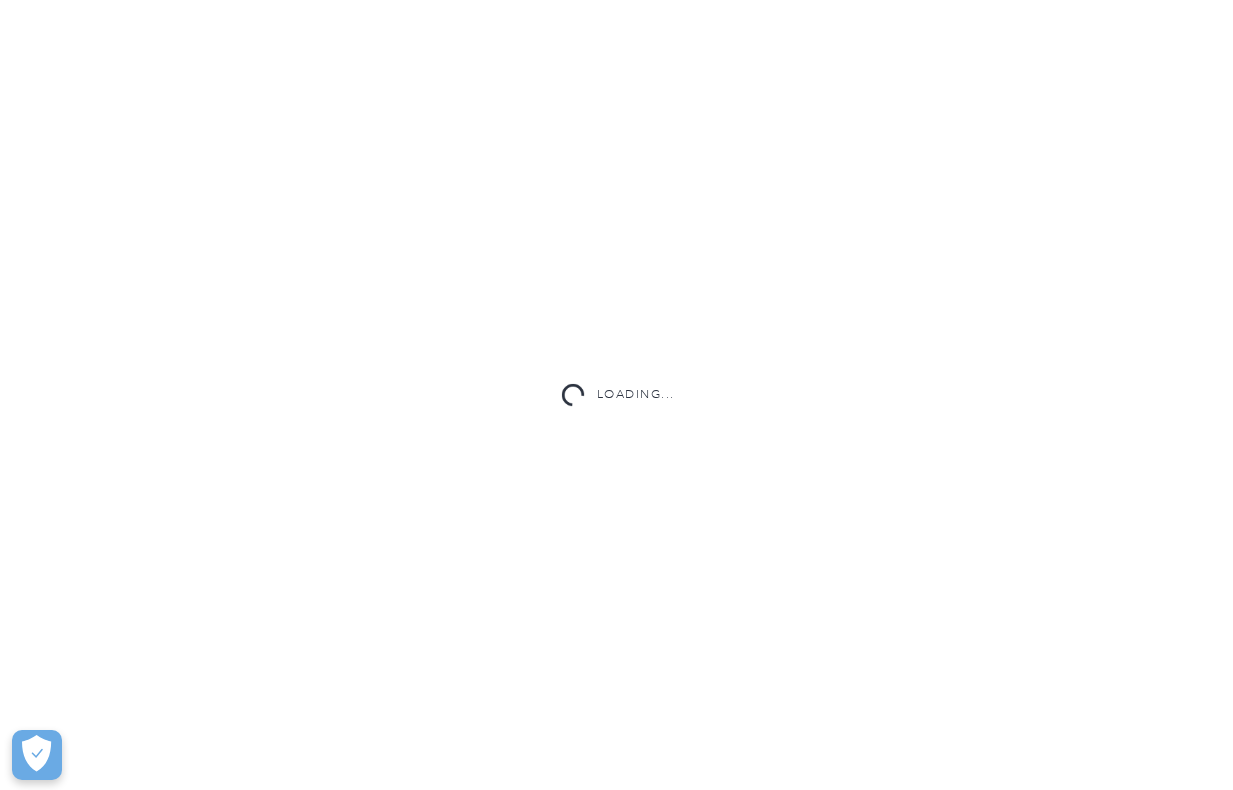 scroll, scrollTop: 0, scrollLeft: 0, axis: both 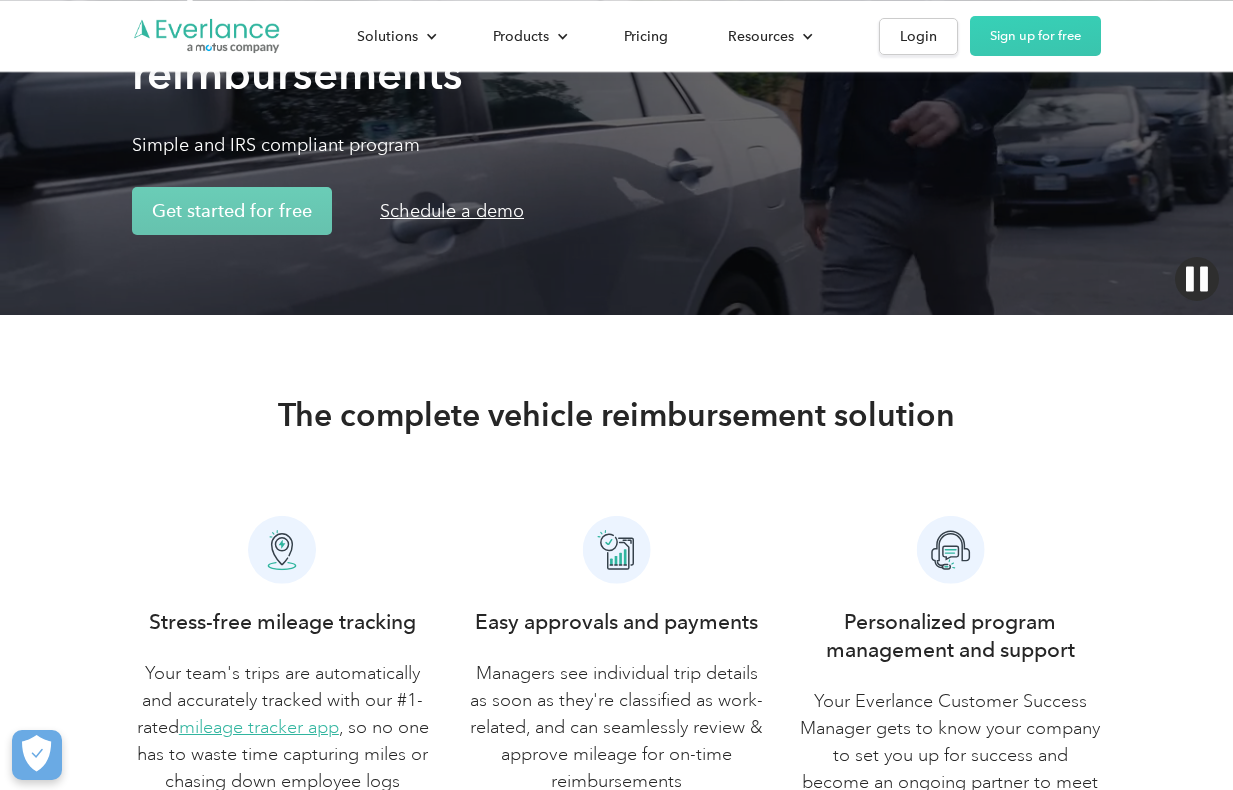click on "Schedule a demo" at bounding box center (452, 211) 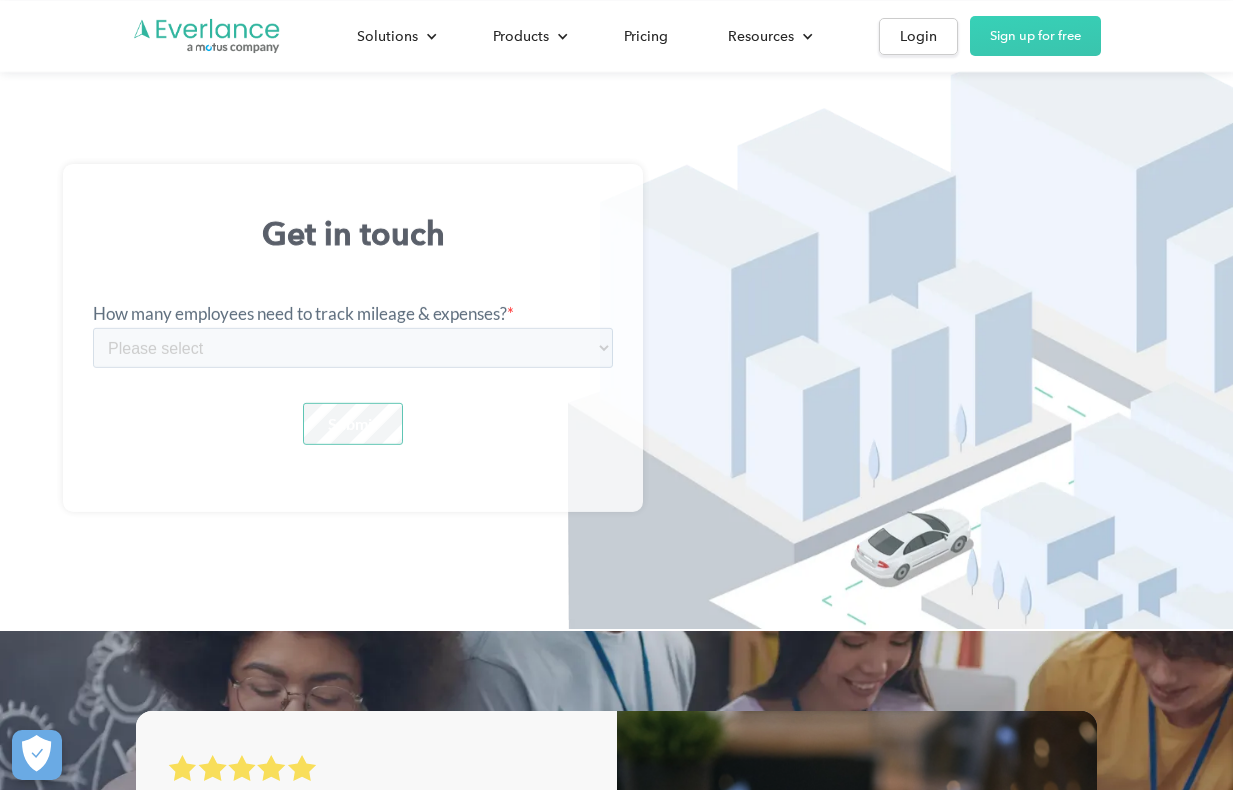 scroll, scrollTop: 2758, scrollLeft: 0, axis: vertical 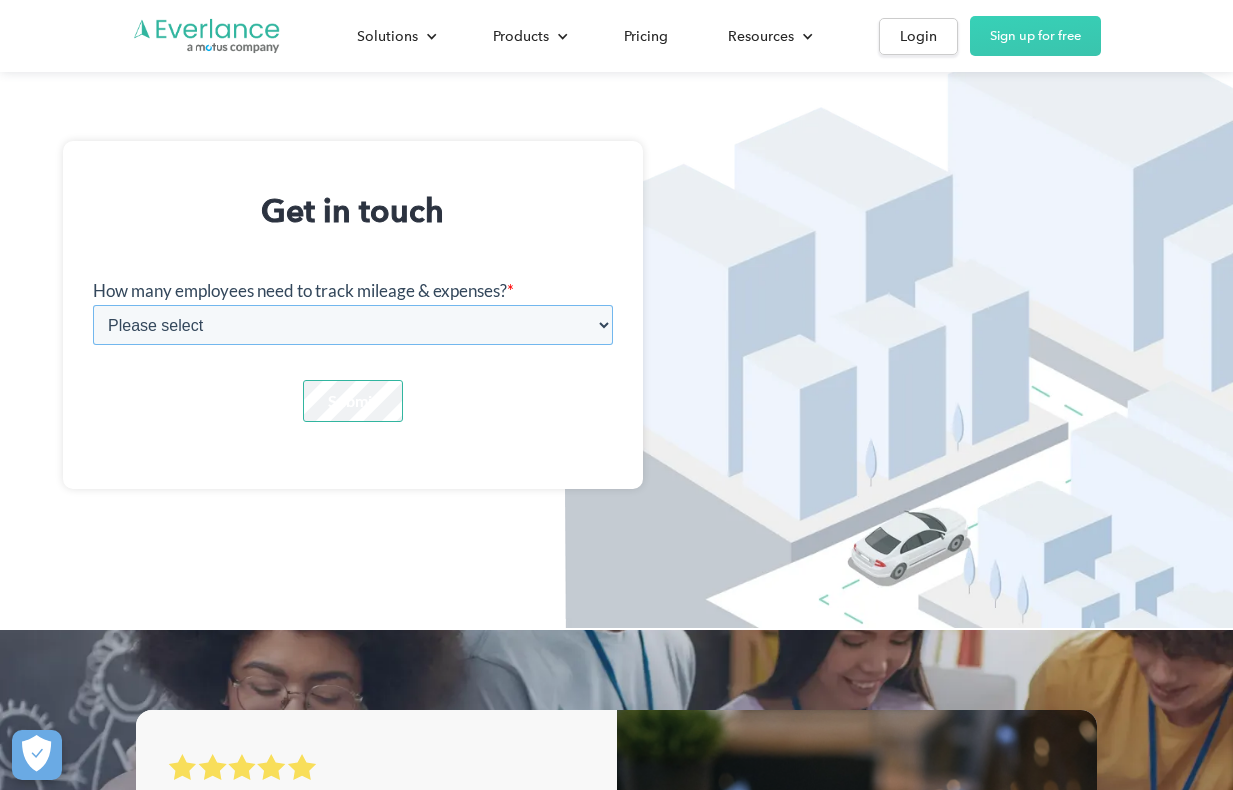 click on "Please select 1-4 5-20 20-39 40-99 100-299 300-599 600-999 1000+" at bounding box center (352, 325) 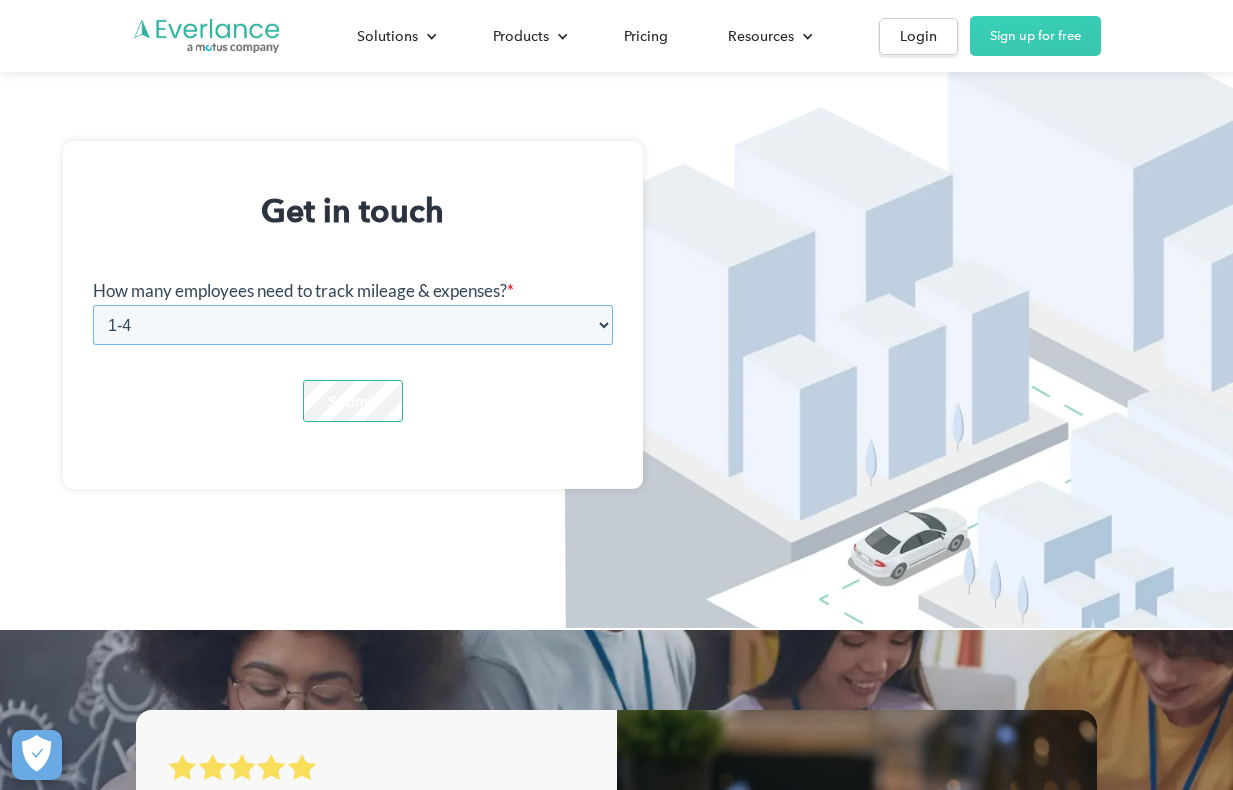 click on "1-4" at bounding box center (92, 281) 